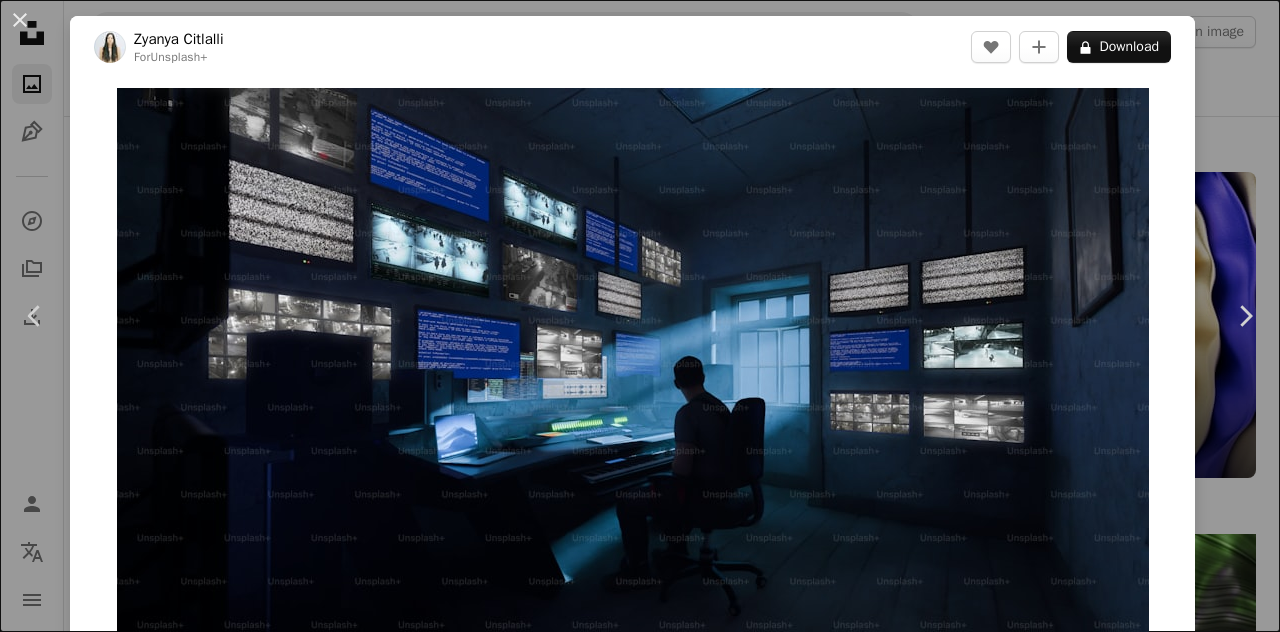 scroll, scrollTop: 10443, scrollLeft: 0, axis: vertical 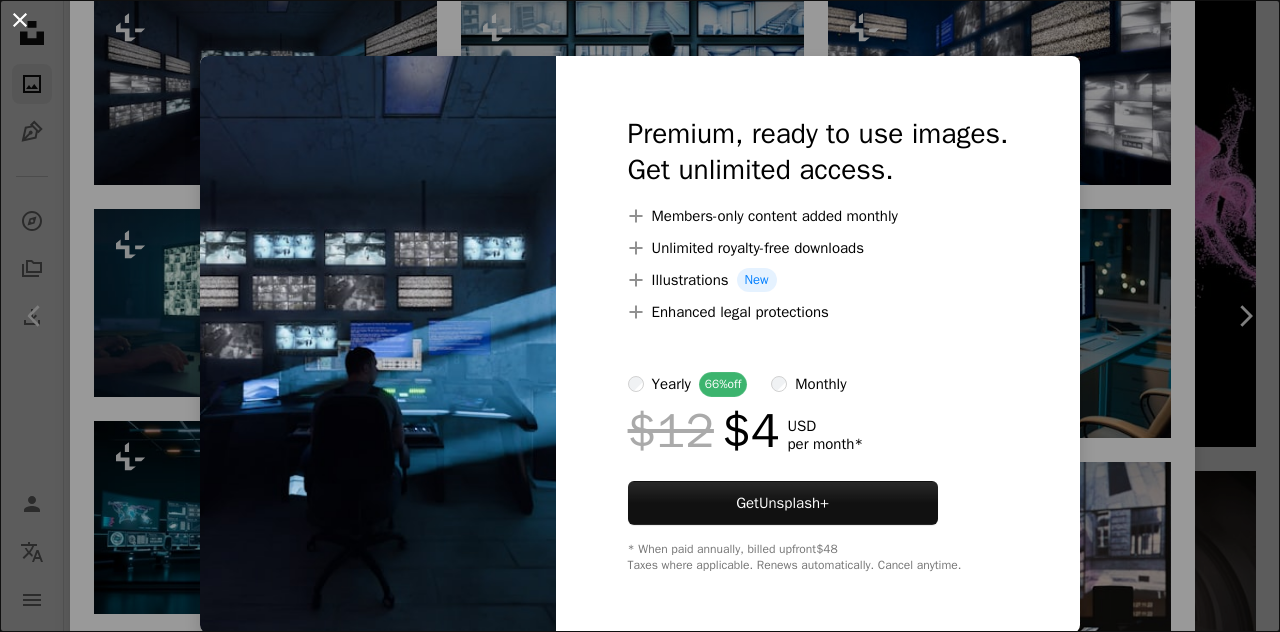 click on "An X shape" at bounding box center (20, 20) 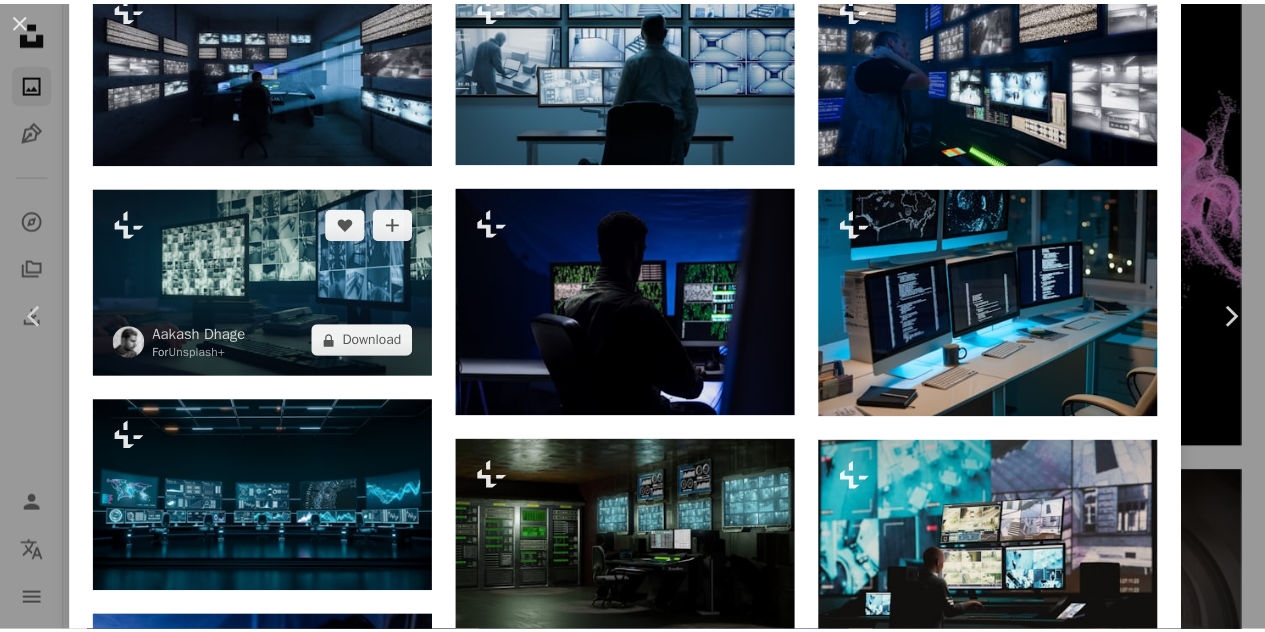 scroll, scrollTop: 1474, scrollLeft: 0, axis: vertical 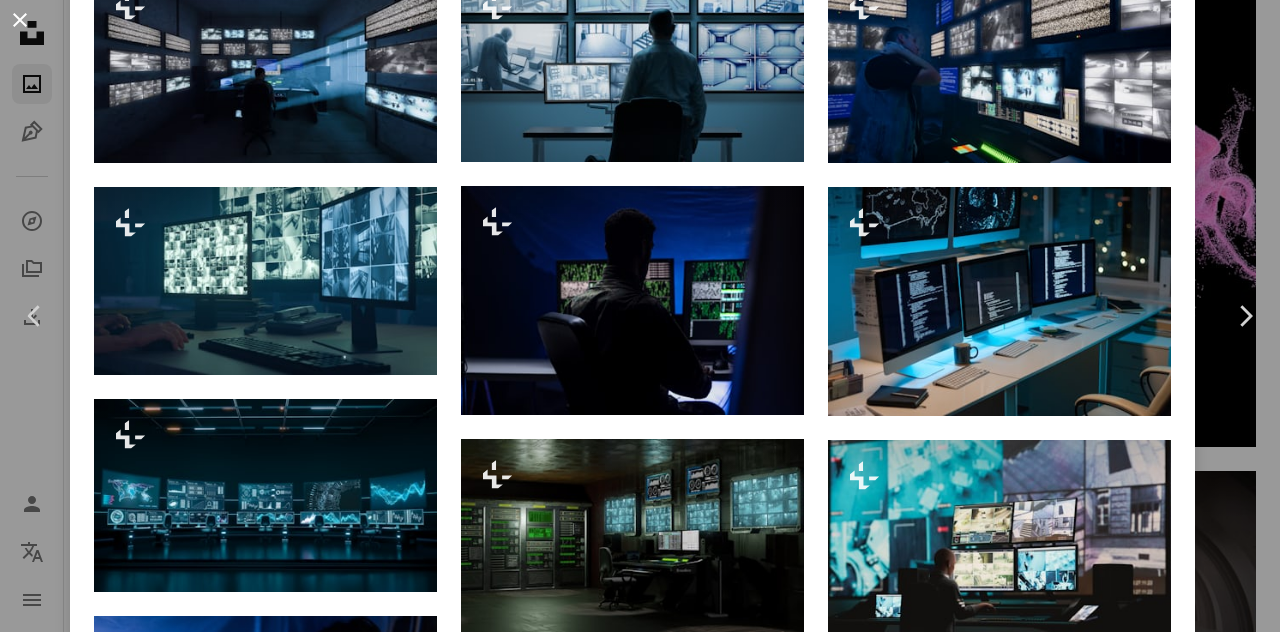click on "An X shape" at bounding box center [20, 20] 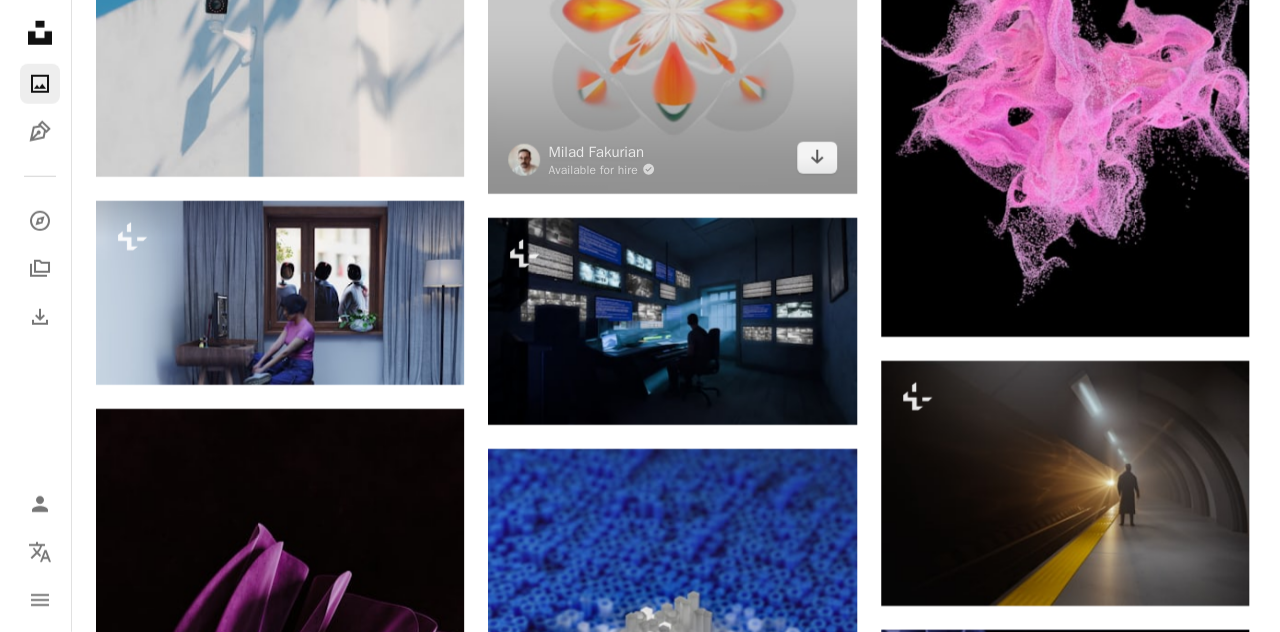 scroll, scrollTop: 10559, scrollLeft: 0, axis: vertical 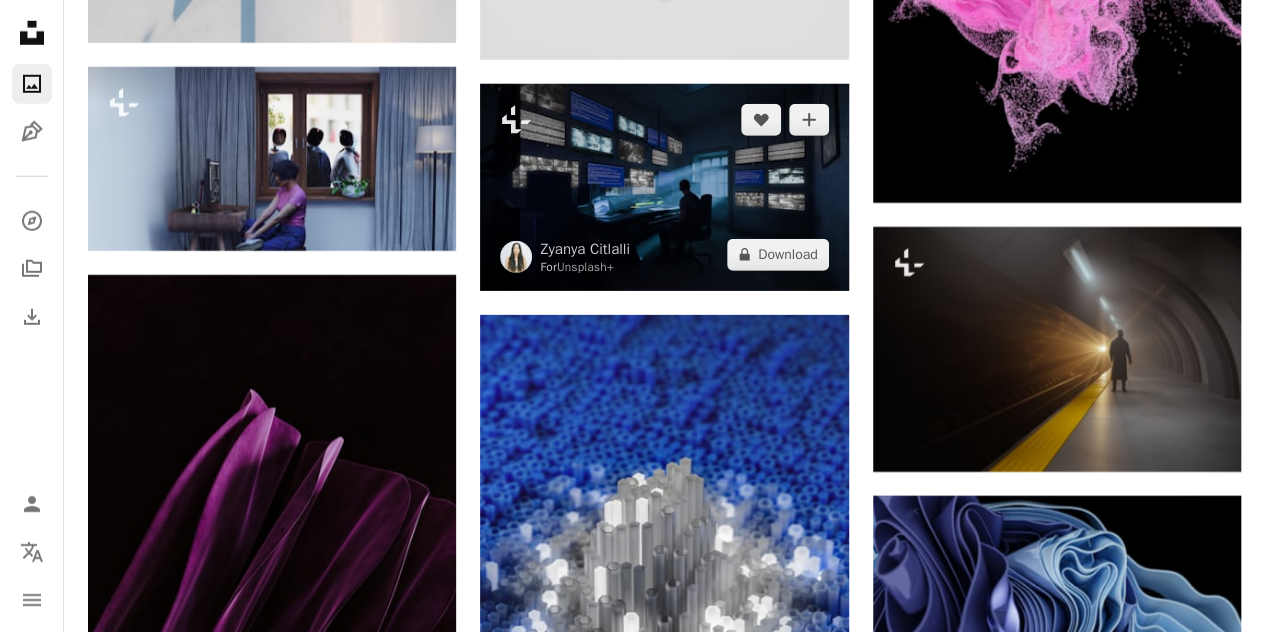 click at bounding box center [664, 187] 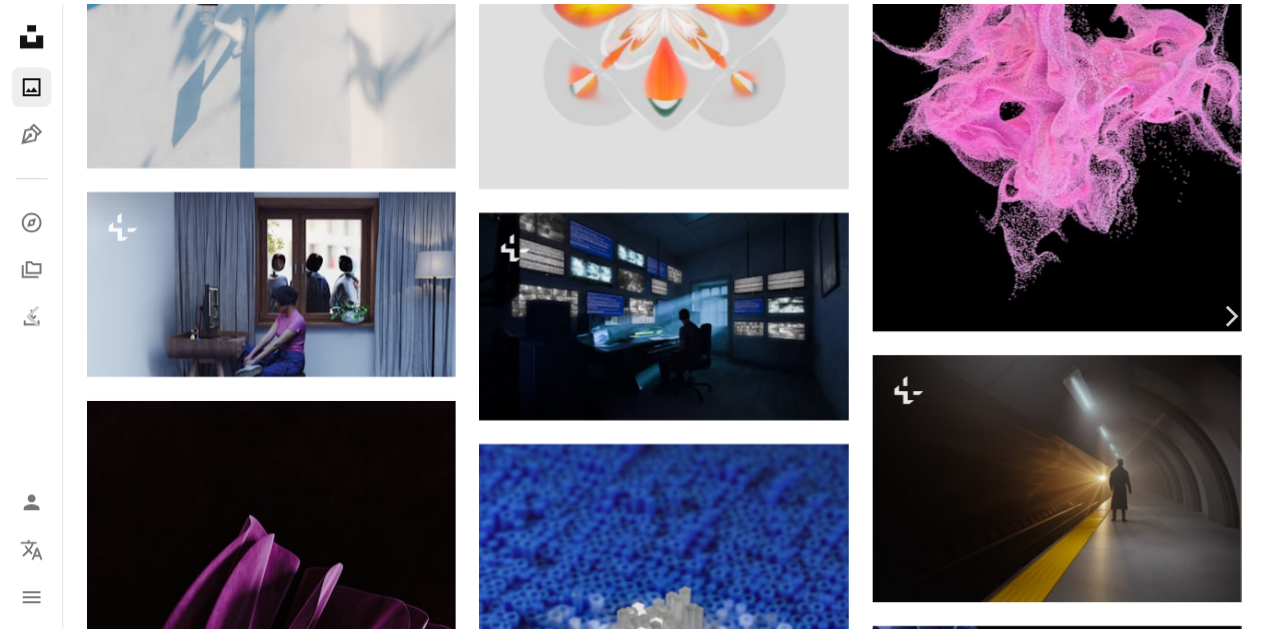 scroll, scrollTop: 2520, scrollLeft: 0, axis: vertical 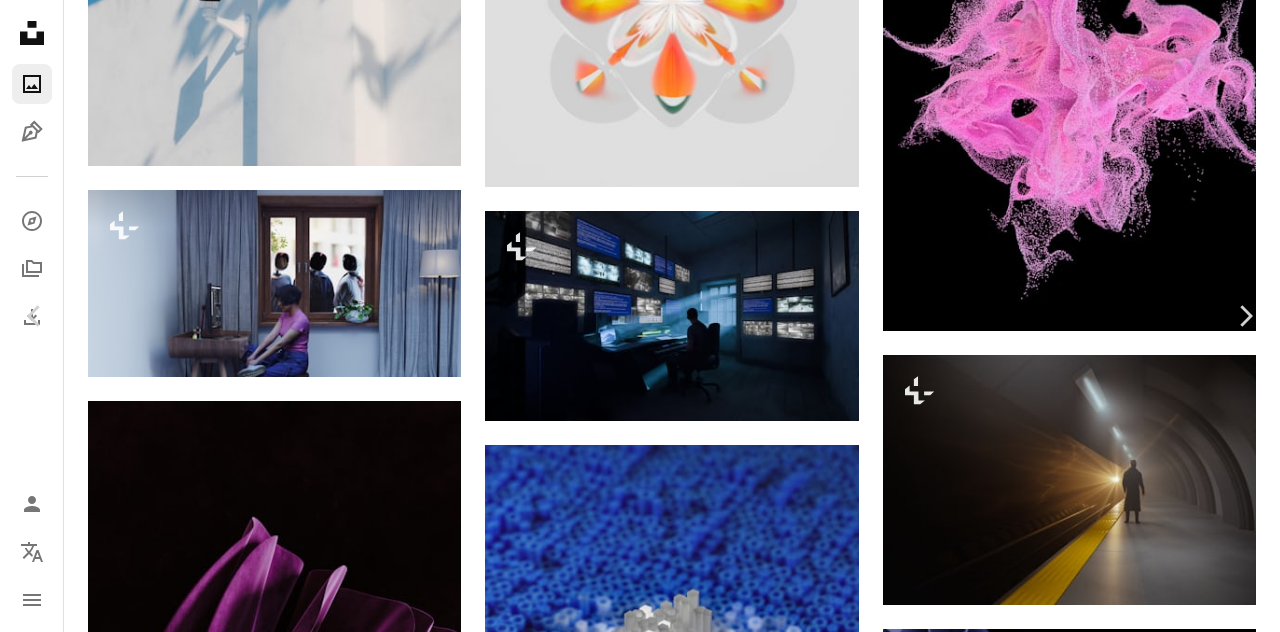 click on "An X shape" at bounding box center (20, 20) 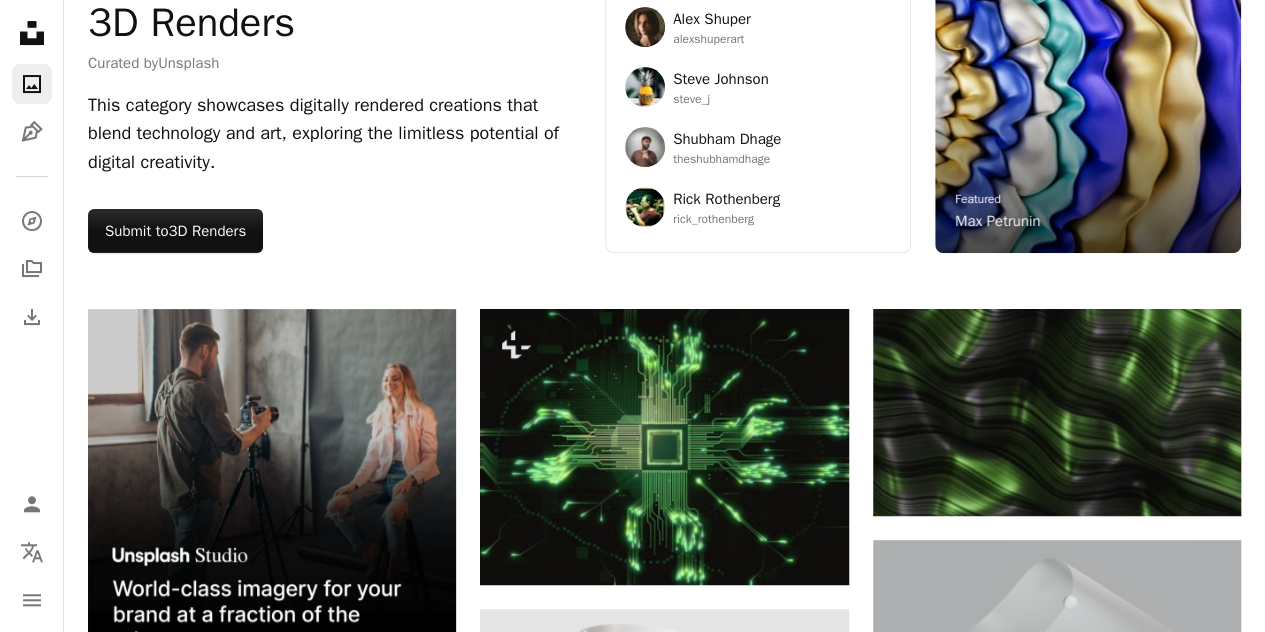 scroll, scrollTop: 0, scrollLeft: 0, axis: both 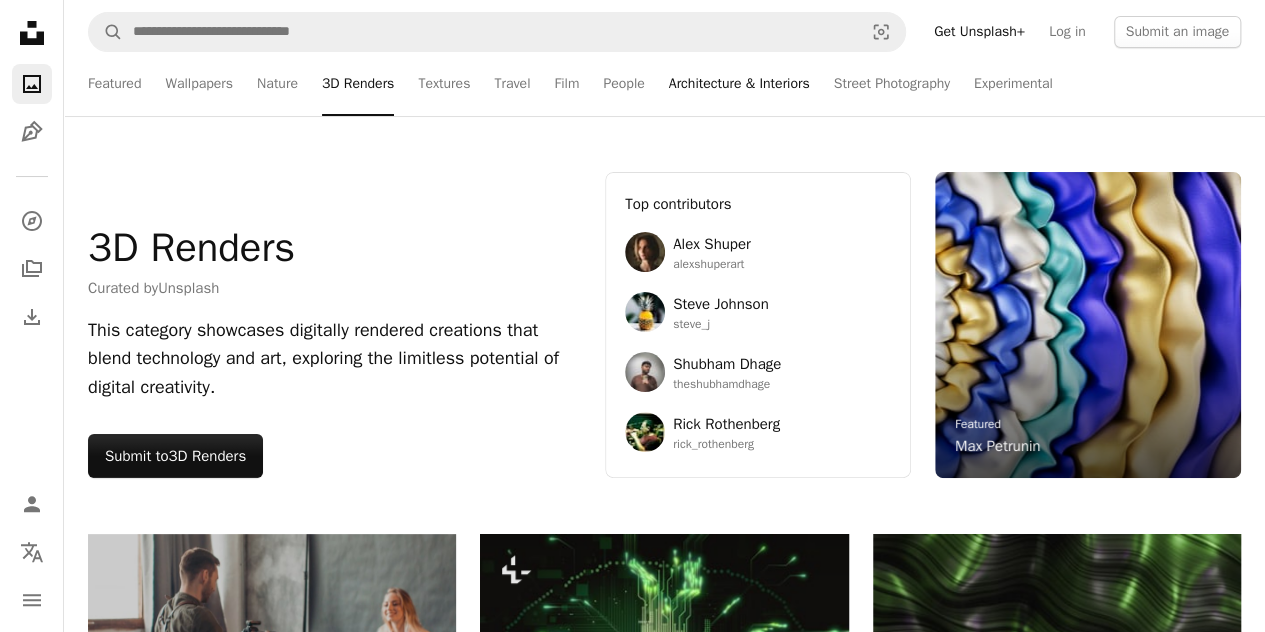 click on "Architecture & Interiors" at bounding box center (739, 84) 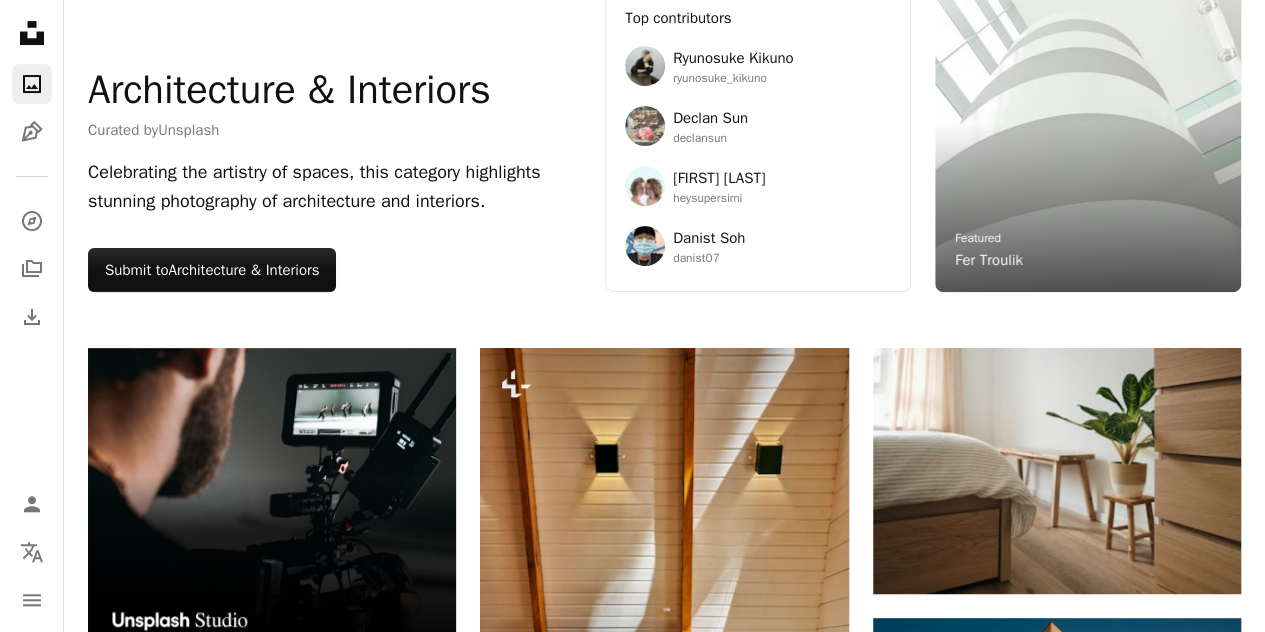 scroll, scrollTop: 0, scrollLeft: 0, axis: both 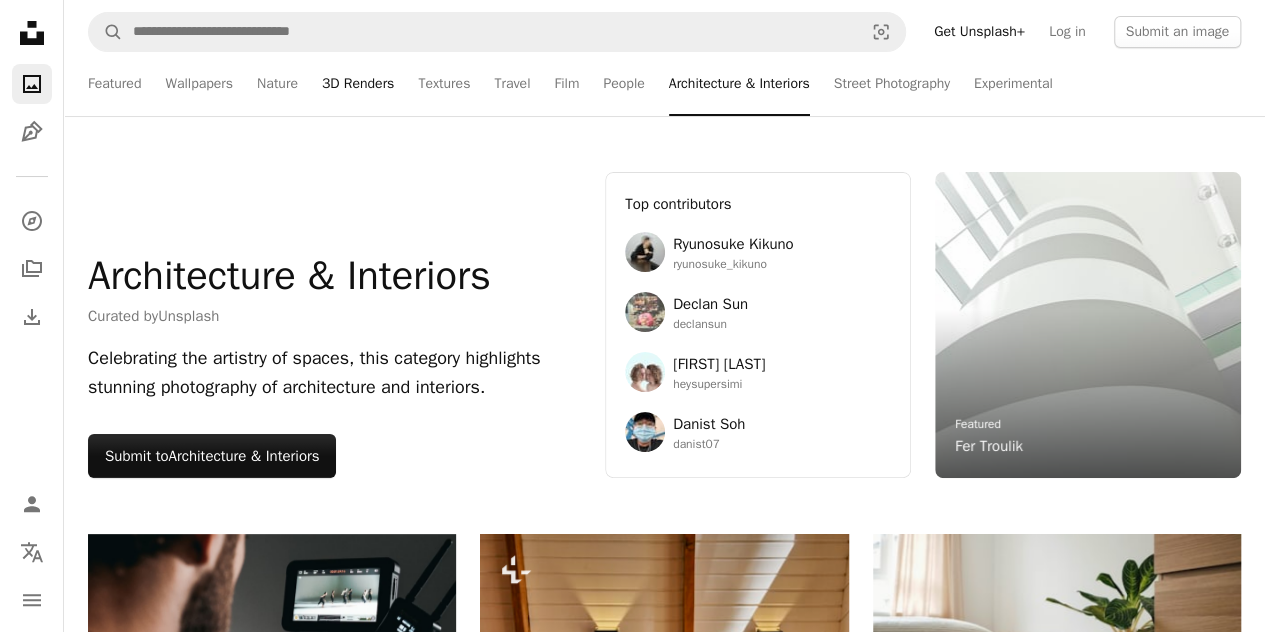 click on "3D Renders" at bounding box center [358, 84] 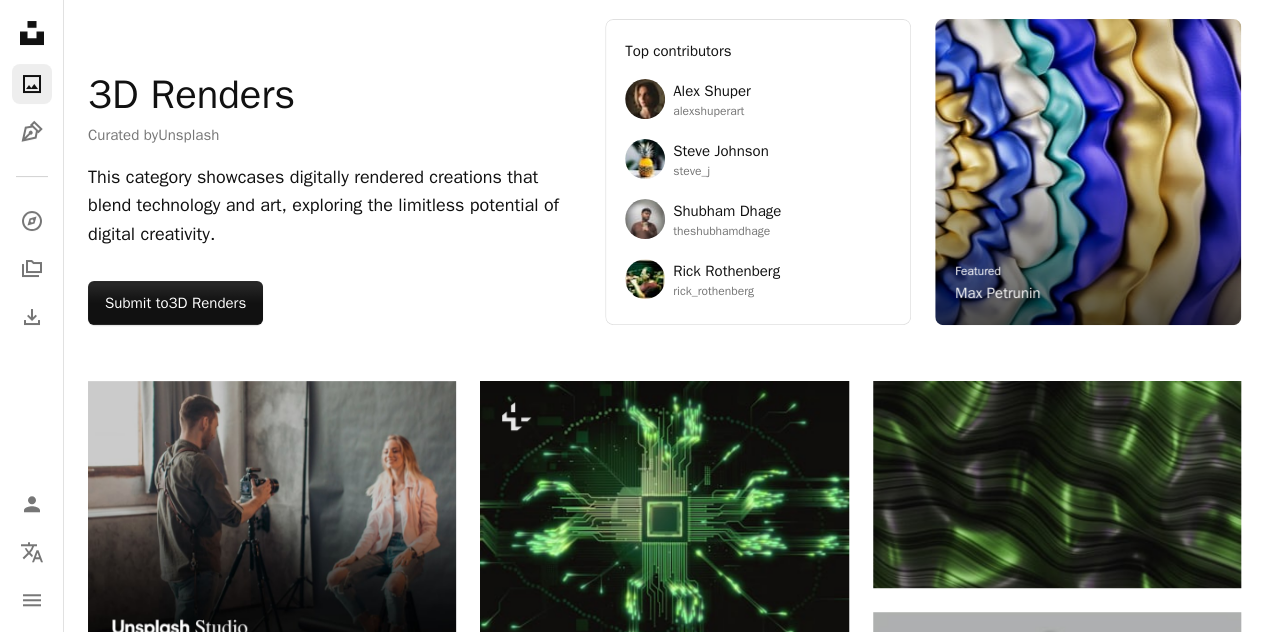scroll, scrollTop: 0, scrollLeft: 0, axis: both 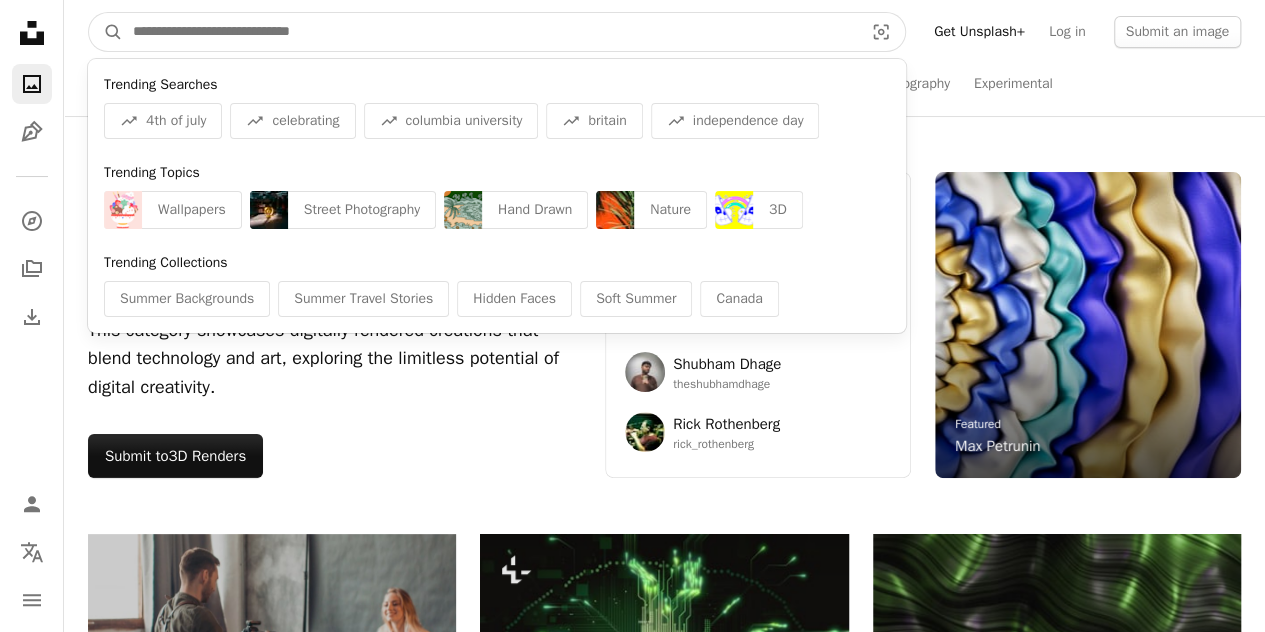 click at bounding box center (490, 32) 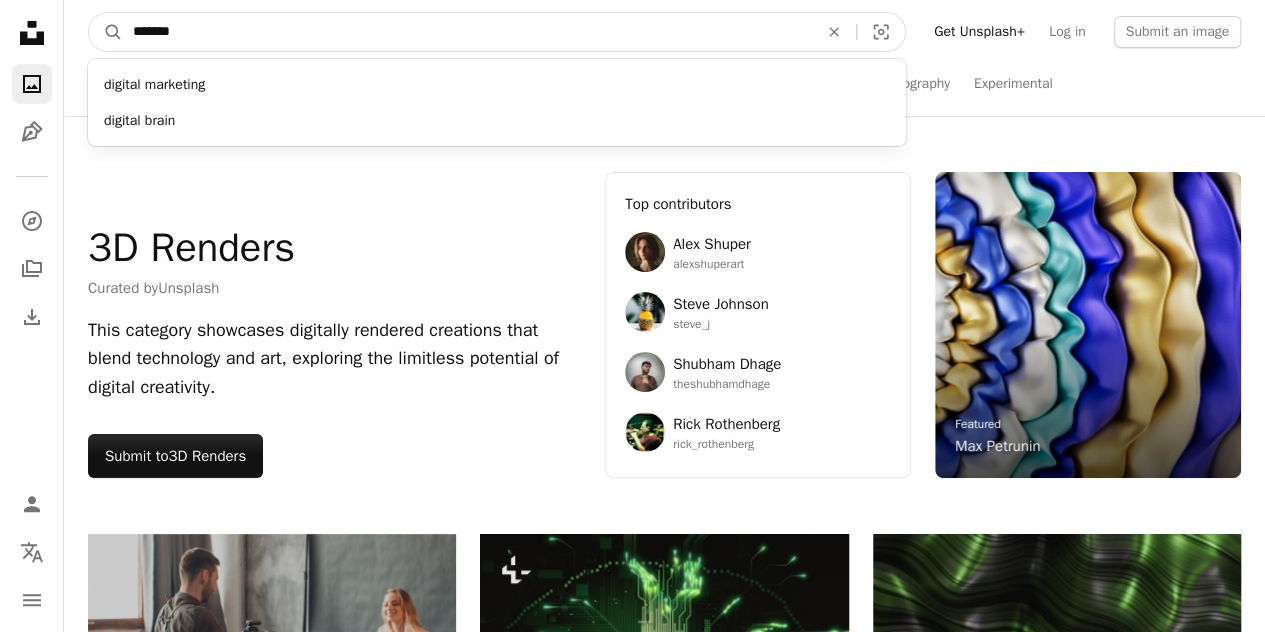 type on "*******" 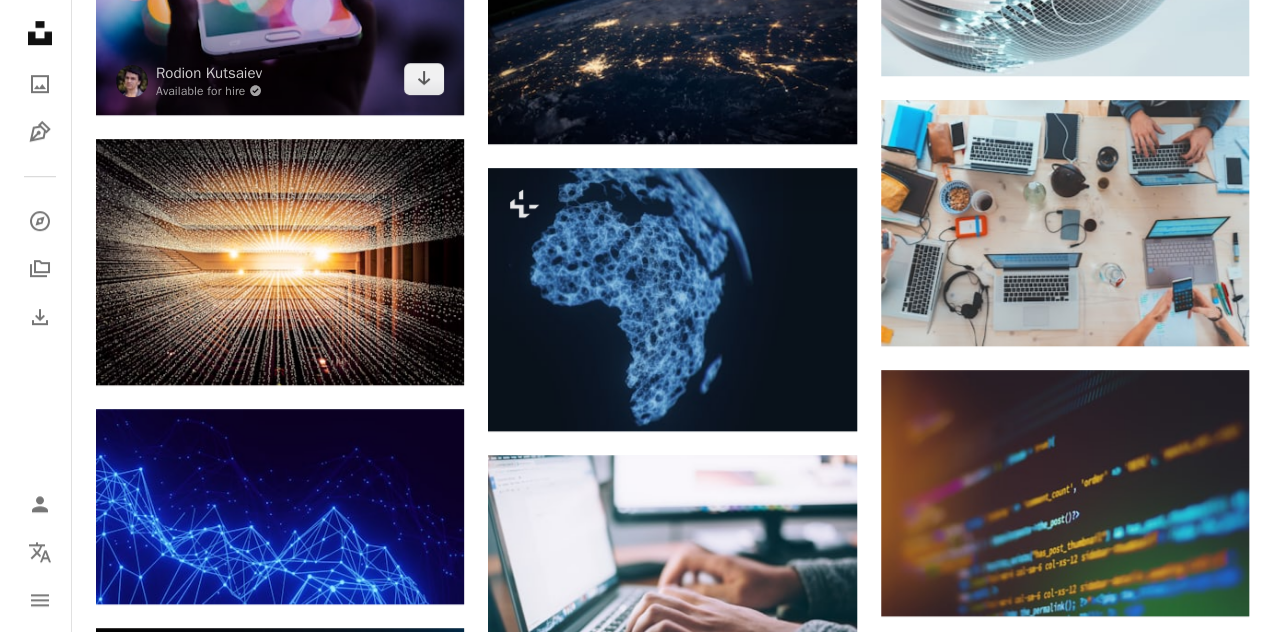 scroll, scrollTop: 676, scrollLeft: 0, axis: vertical 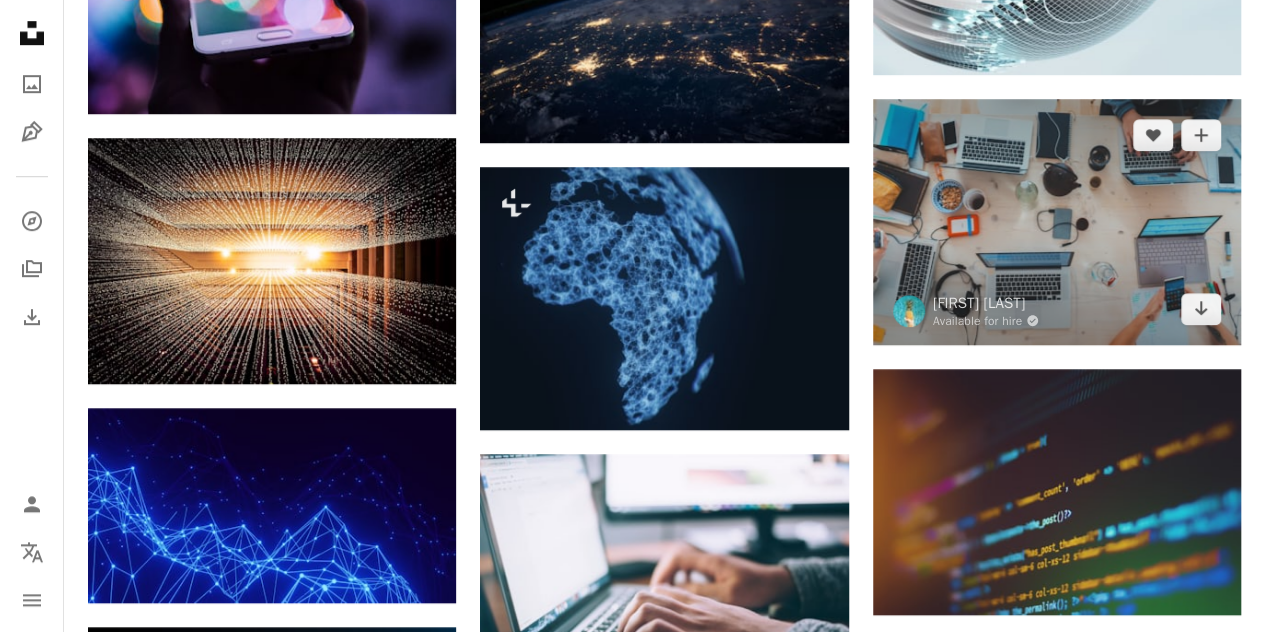 click at bounding box center (1057, 222) 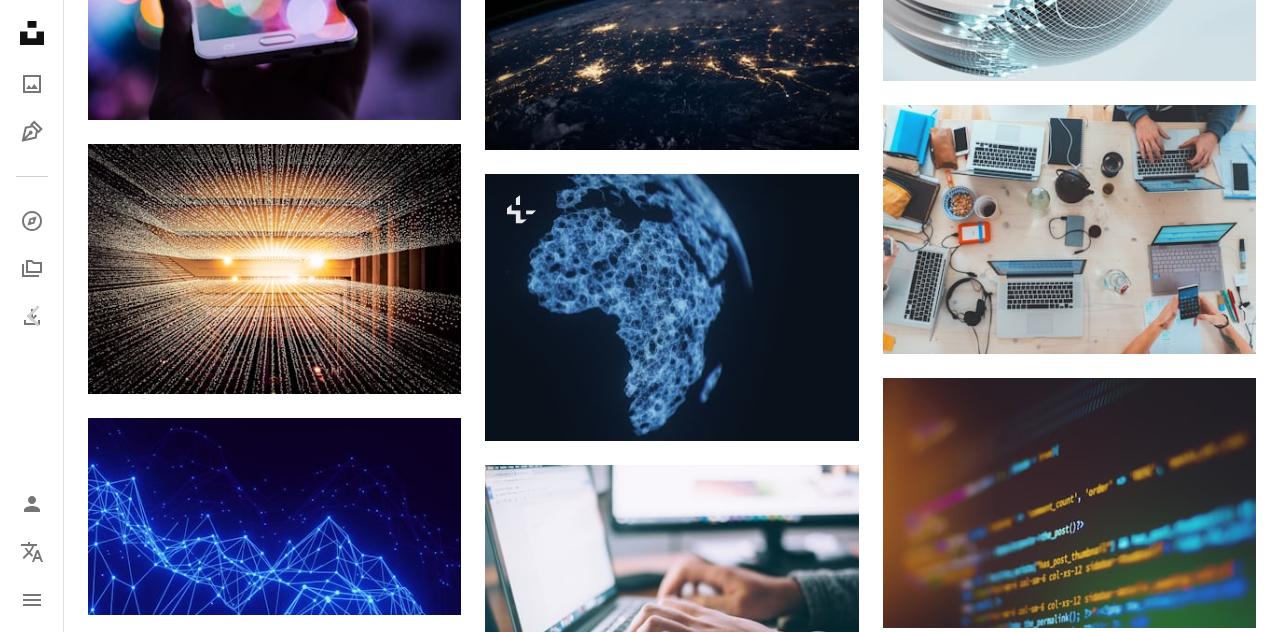 scroll, scrollTop: 1364, scrollLeft: 0, axis: vertical 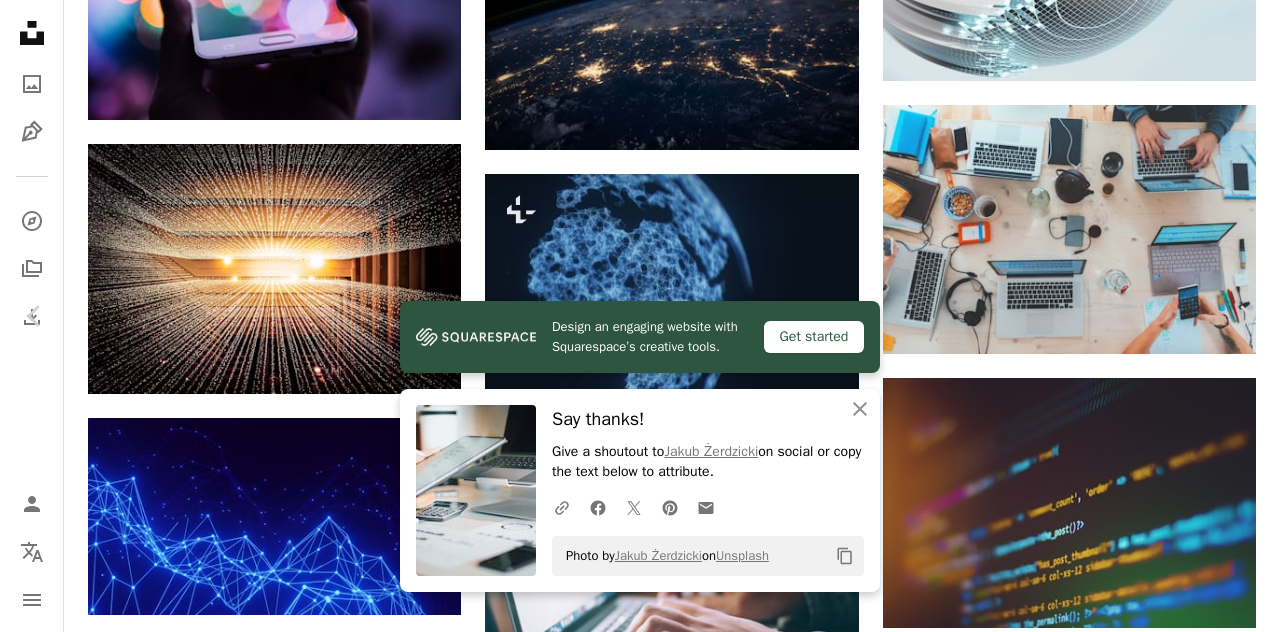 click on "Arrow pointing down" 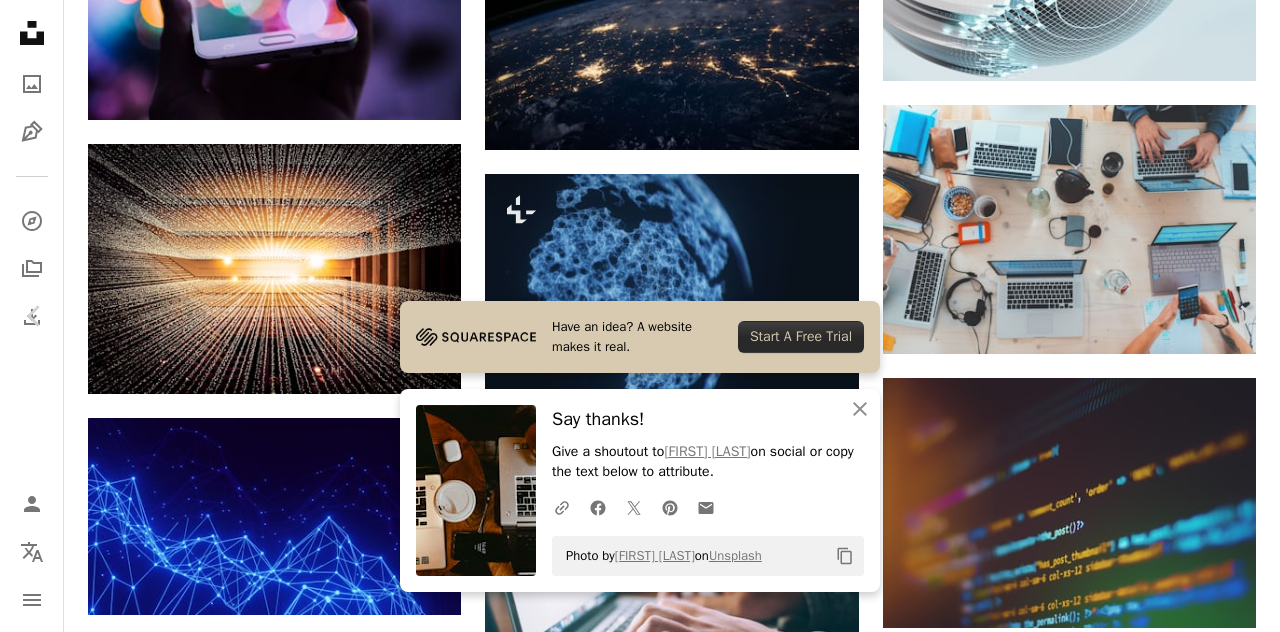 click on "Arrow pointing down" 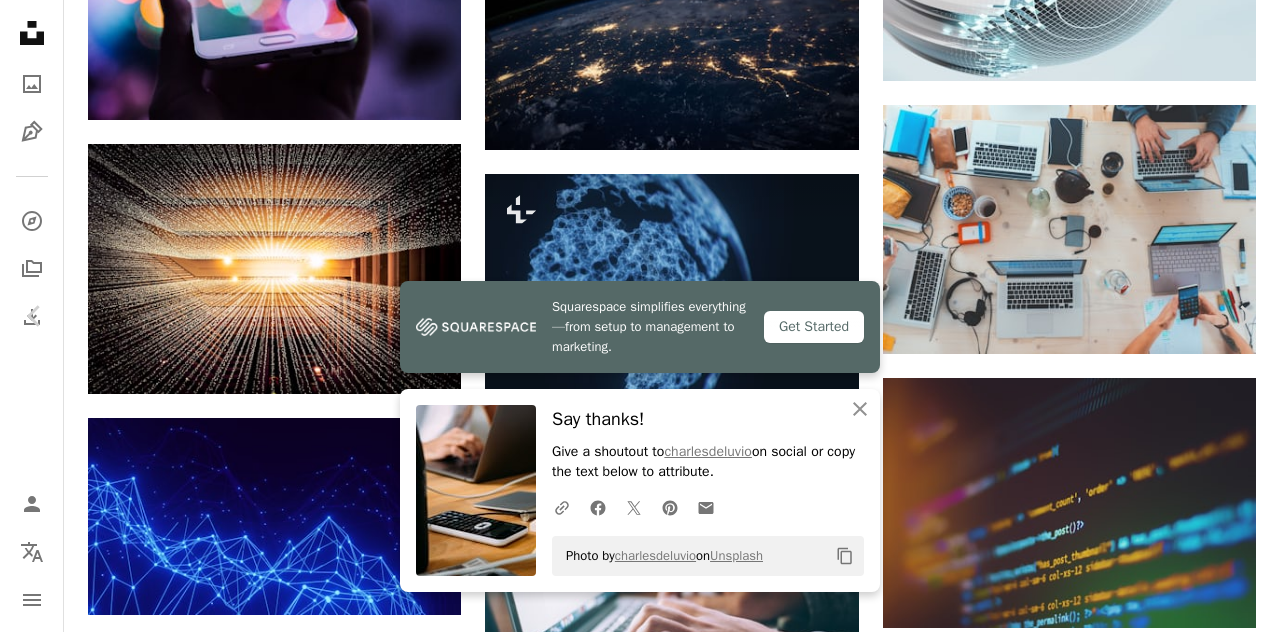 scroll, scrollTop: 1774, scrollLeft: 0, axis: vertical 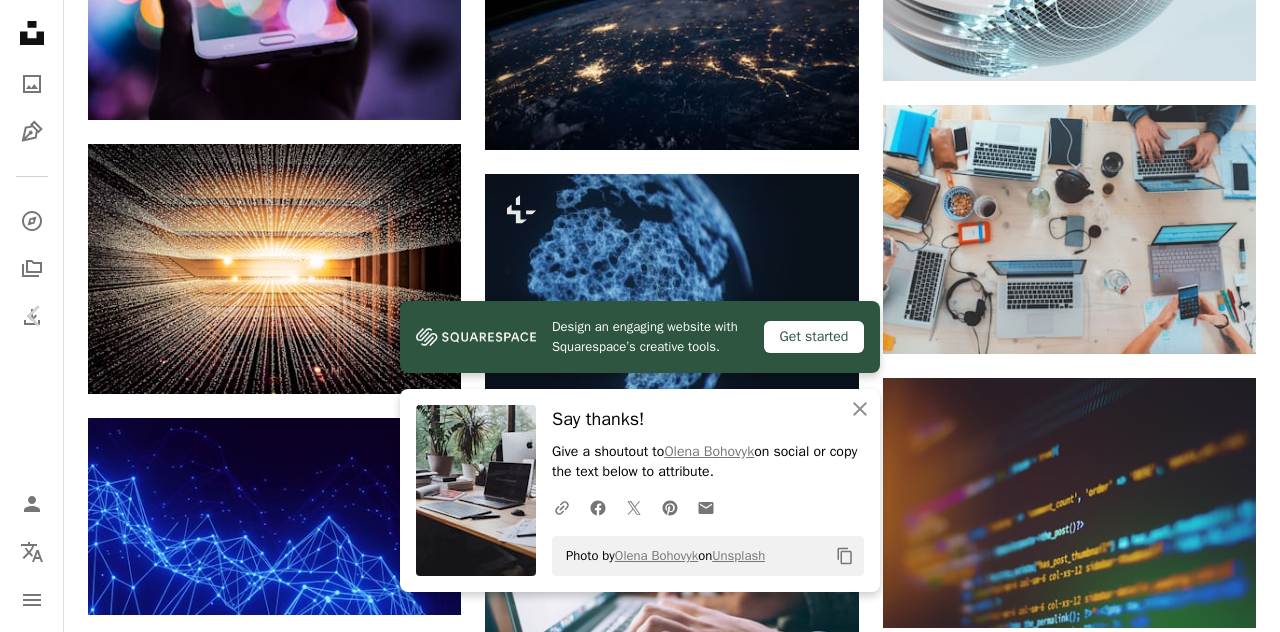click 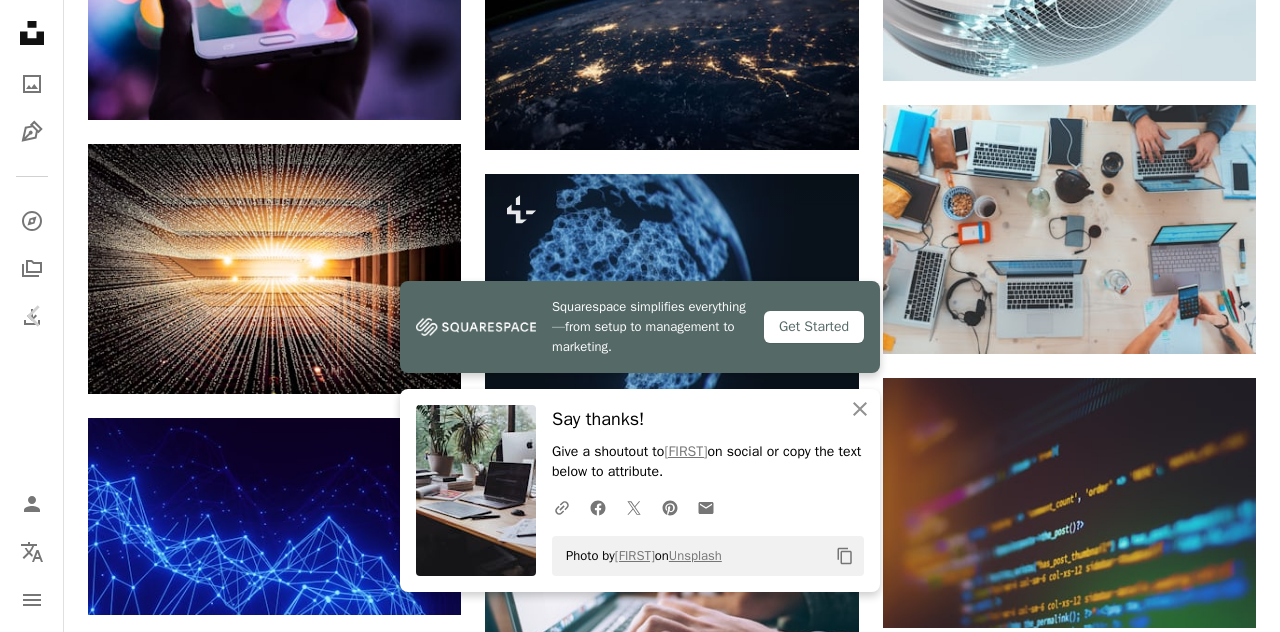 scroll, scrollTop: 2292, scrollLeft: 0, axis: vertical 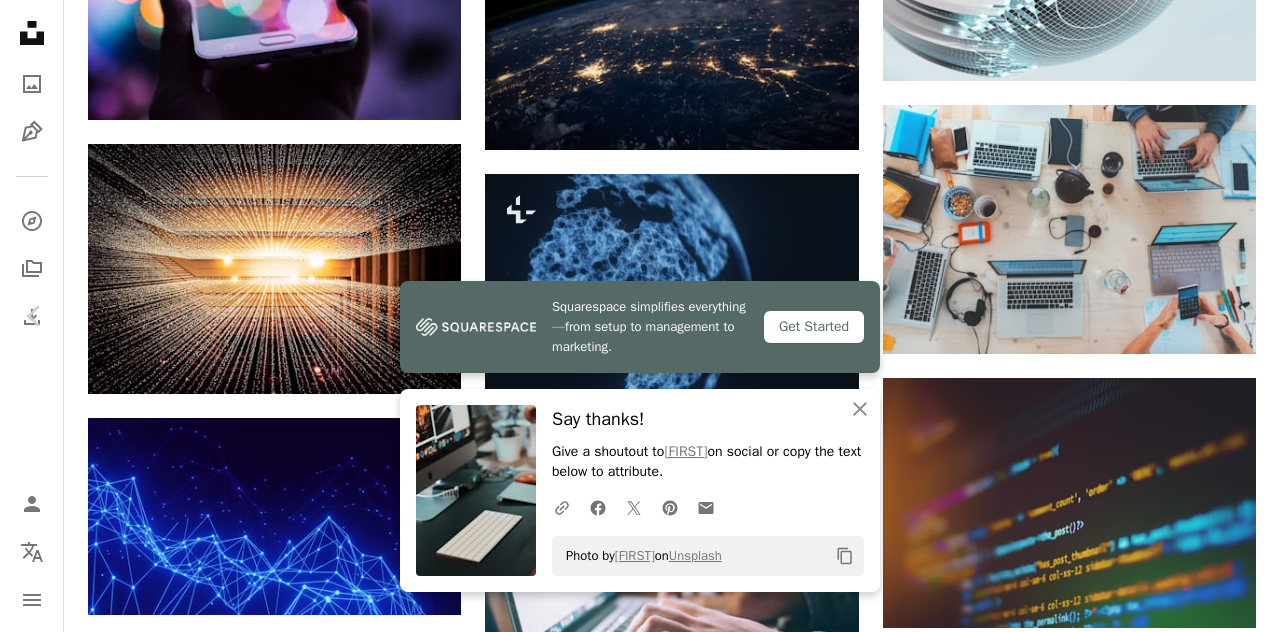 click on "Arrow pointing down" 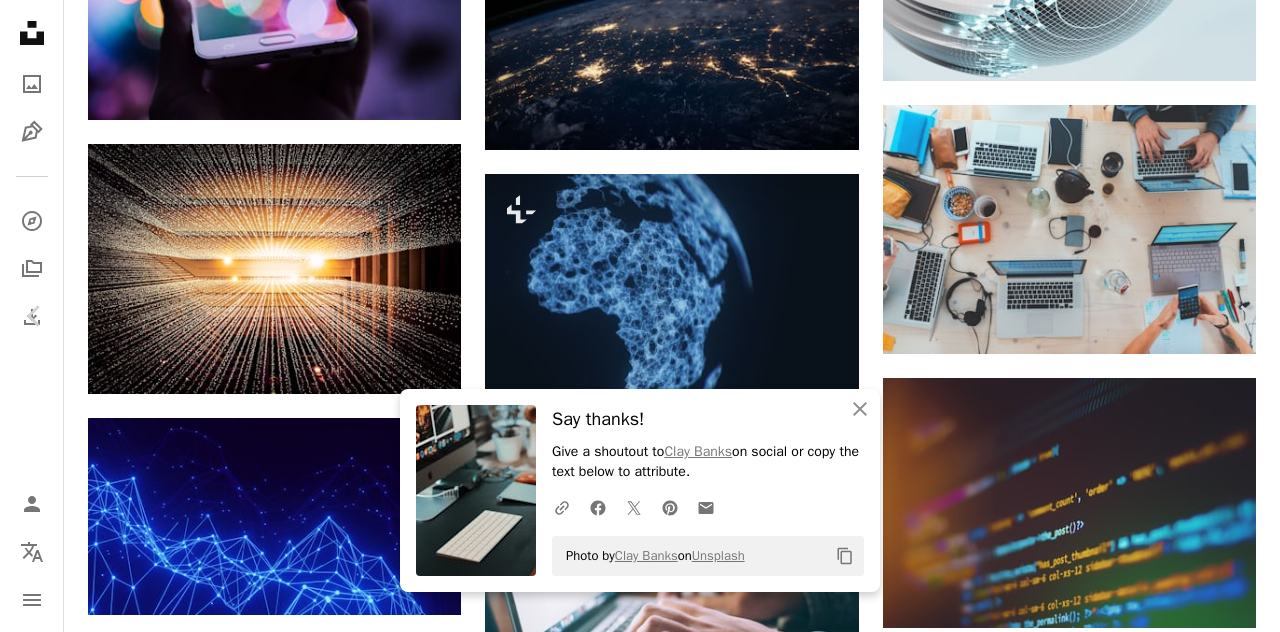 scroll, scrollTop: 2547, scrollLeft: 0, axis: vertical 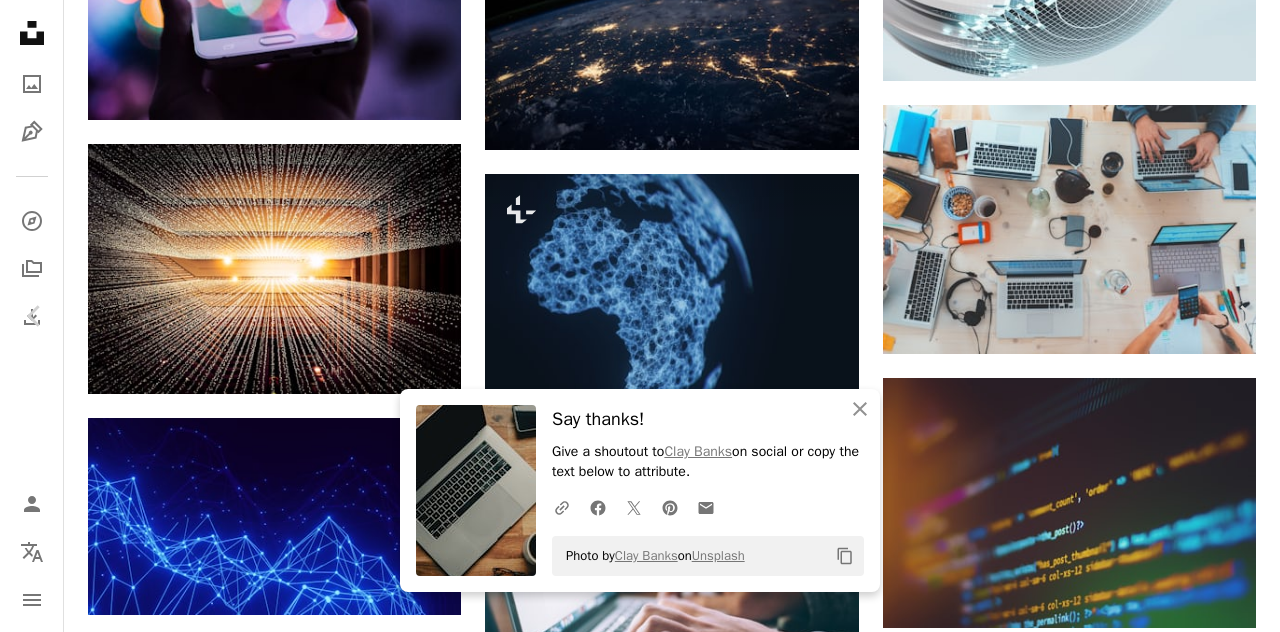 click on "Arrow pointing down" 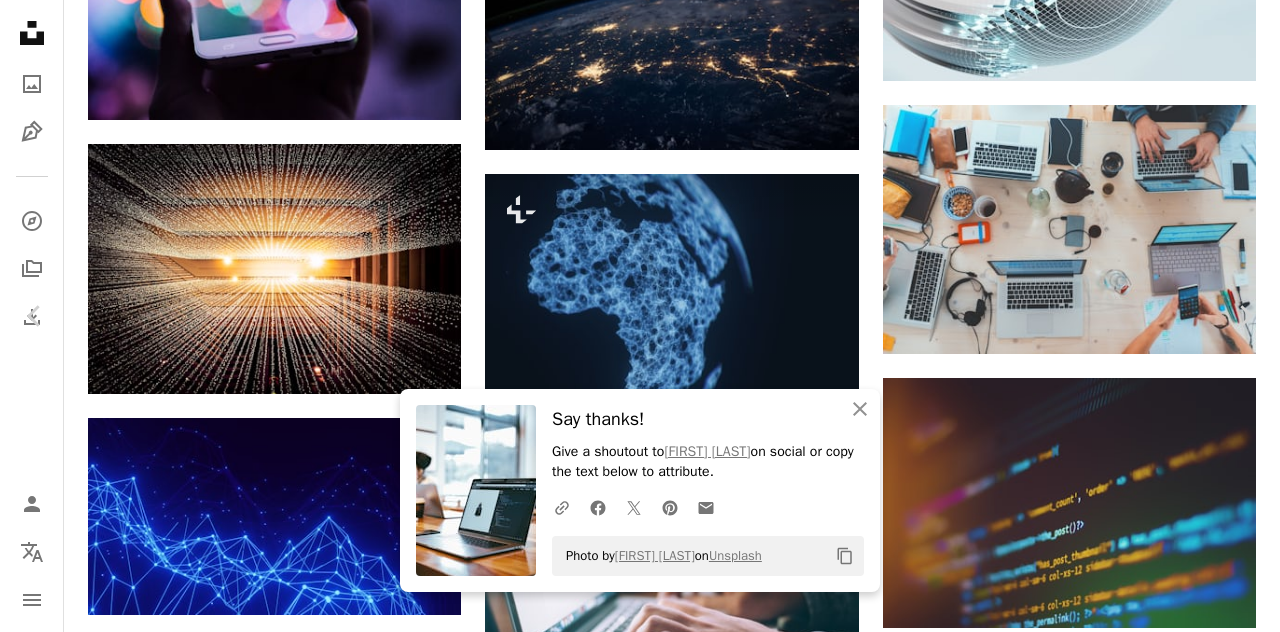 click on "Arrow pointing down" at bounding box center [764, 3928] 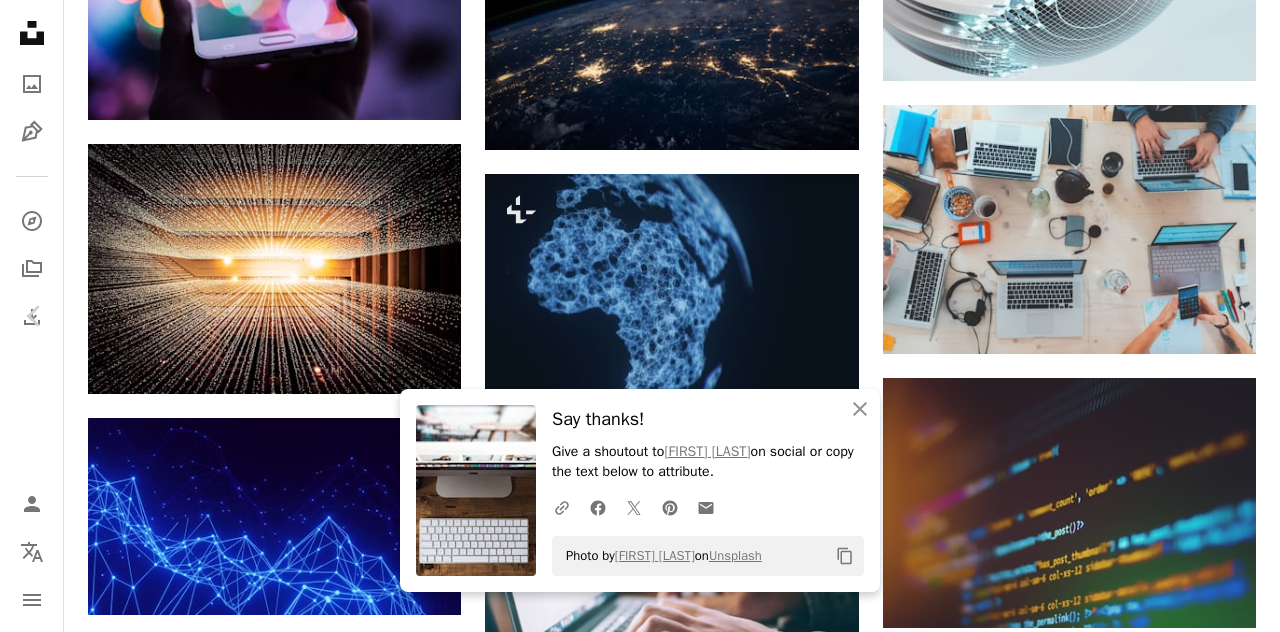 click on "Arrow pointing down" 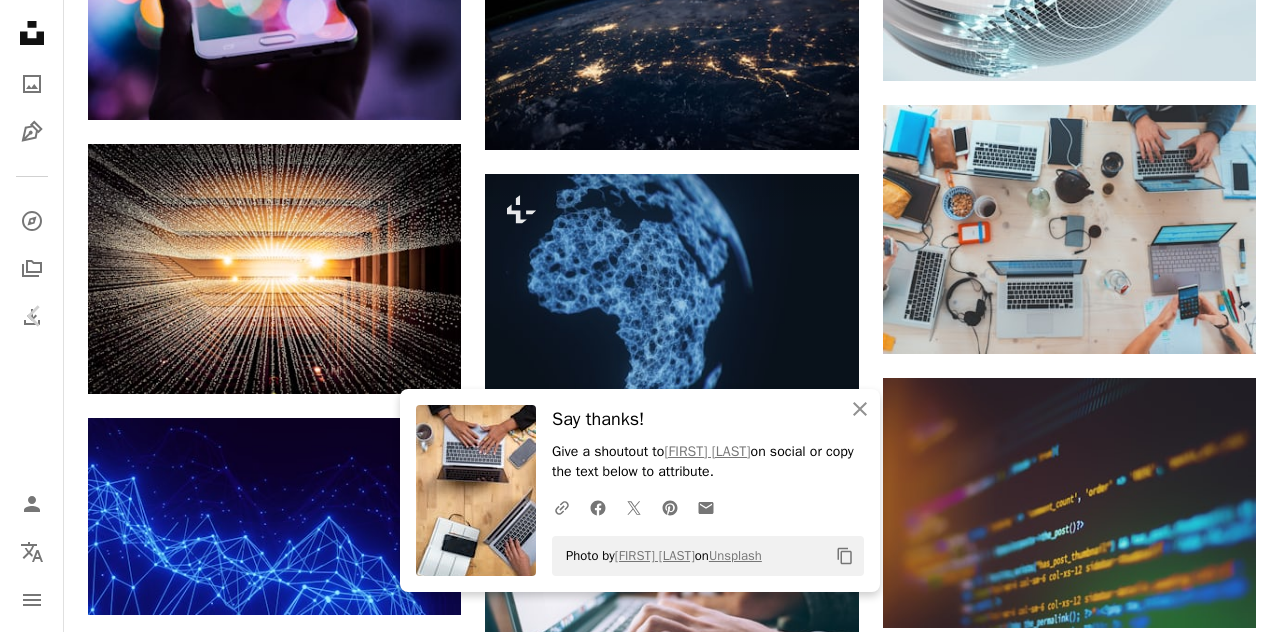 scroll, scrollTop: 2894, scrollLeft: 0, axis: vertical 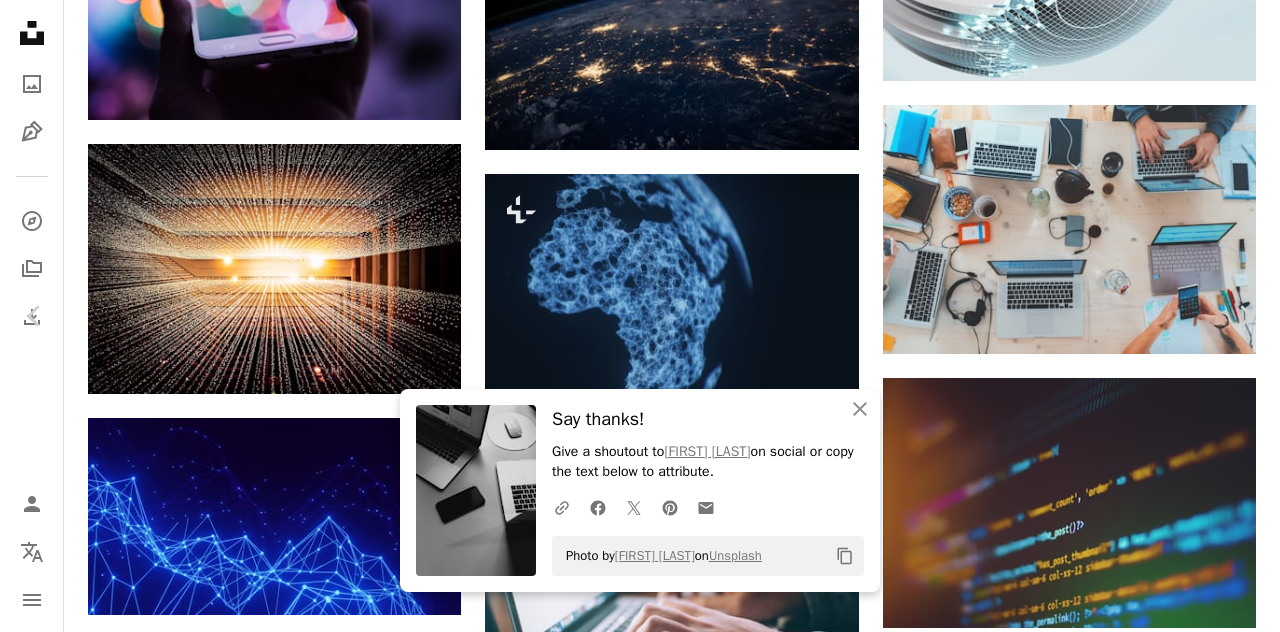 click on "Arrow pointing down" 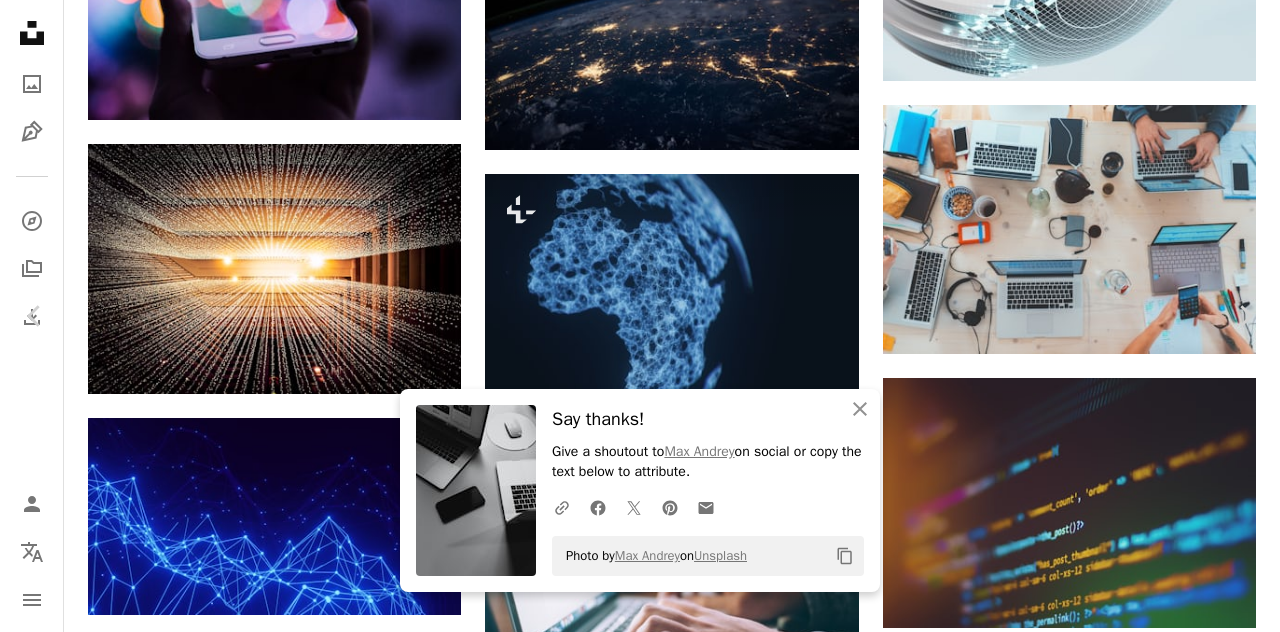 scroll, scrollTop: 3177, scrollLeft: 0, axis: vertical 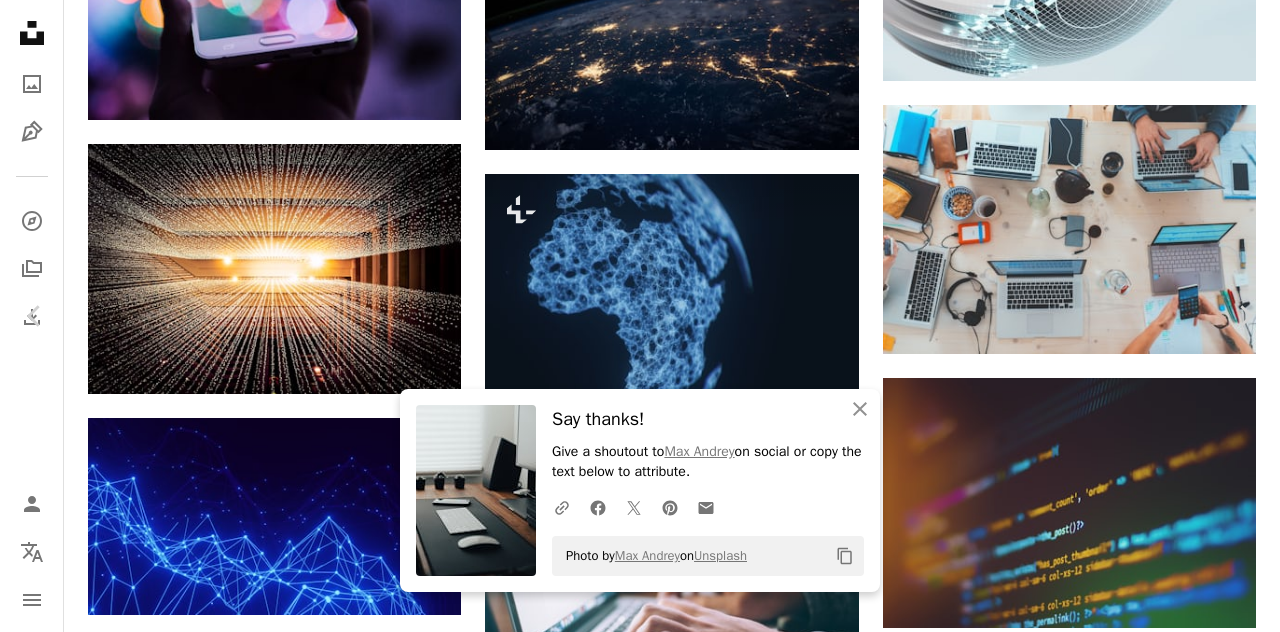 click on "Arrow pointing down" 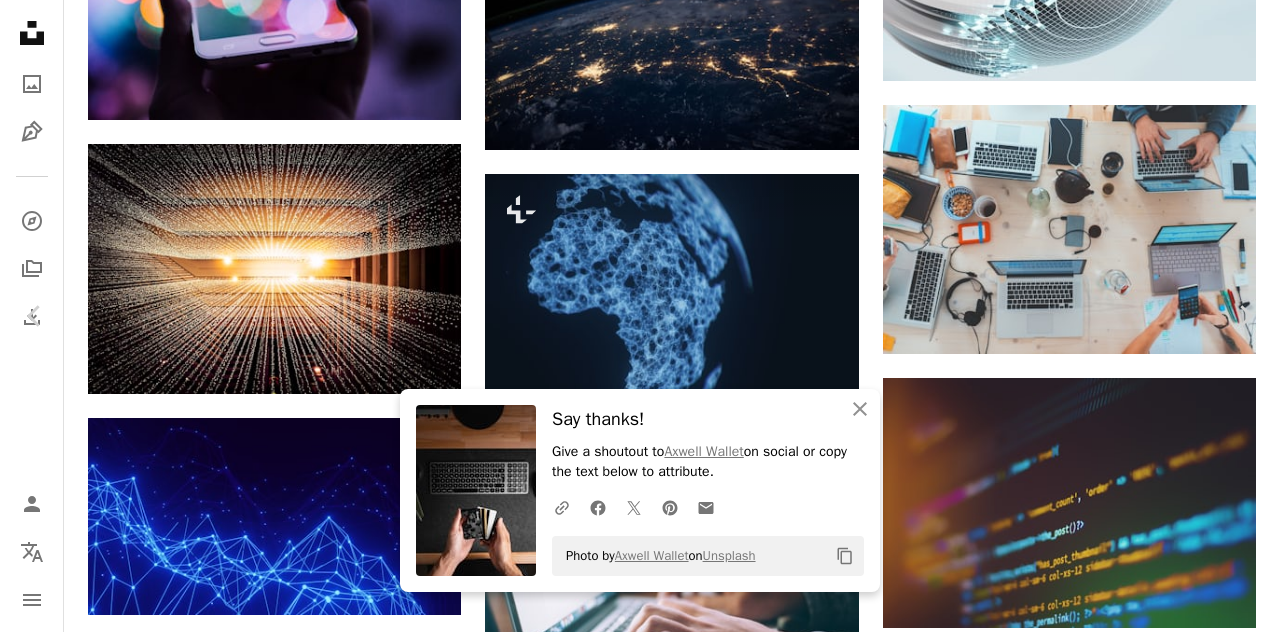 scroll, scrollTop: 3488, scrollLeft: 0, axis: vertical 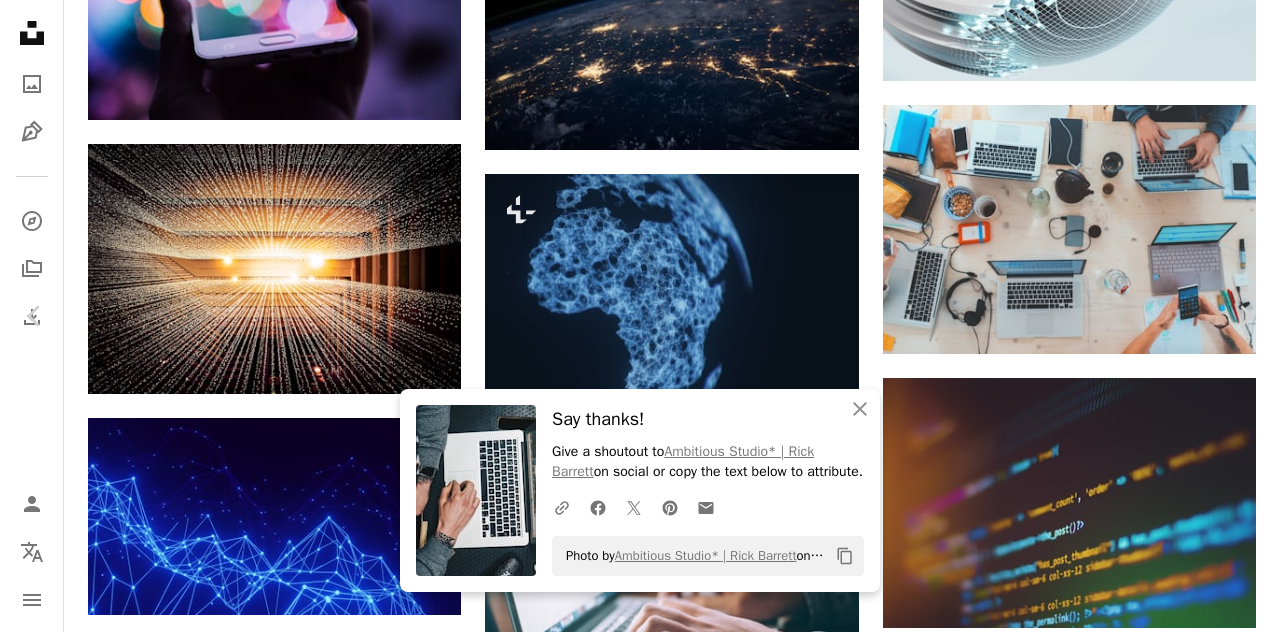 click on "Arrow pointing down" at bounding box center (1131, 3942) 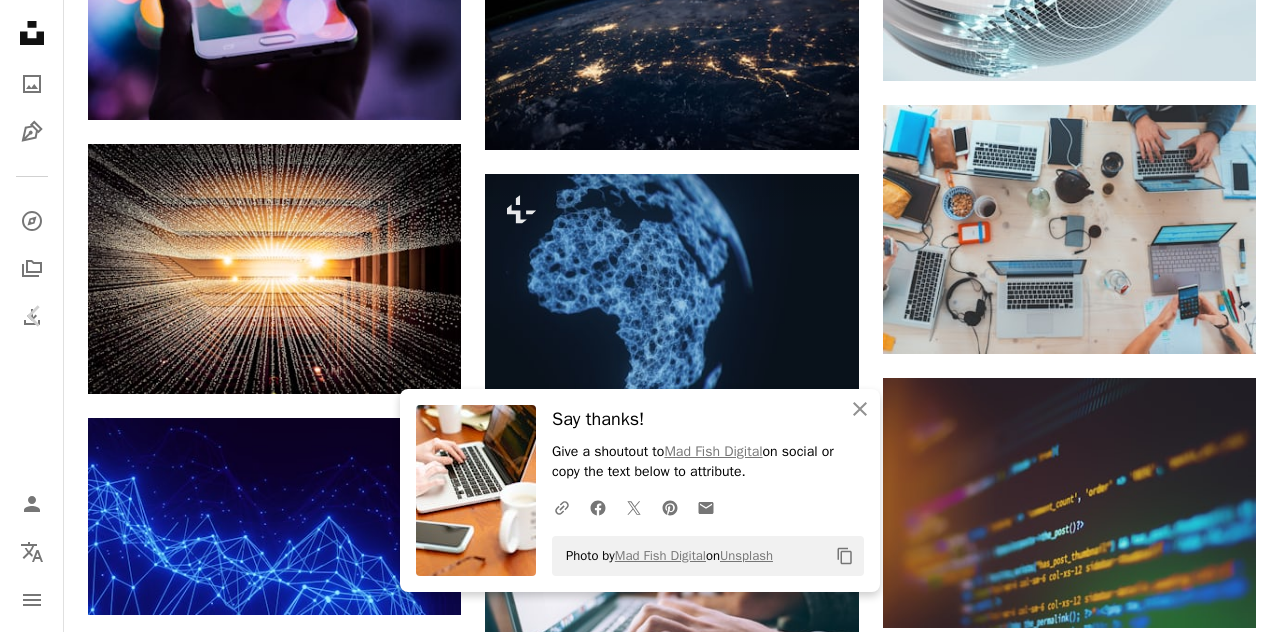 click on "Arrow pointing down" 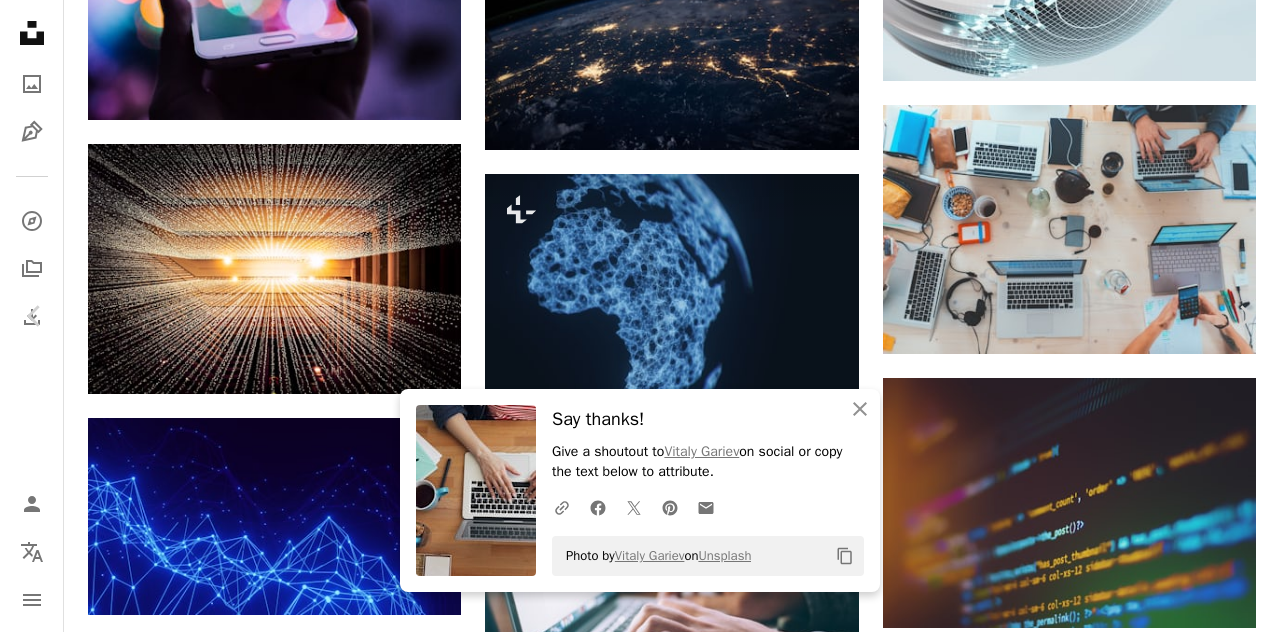 click on "Arrow pointing down" at bounding box center (397, 4103) 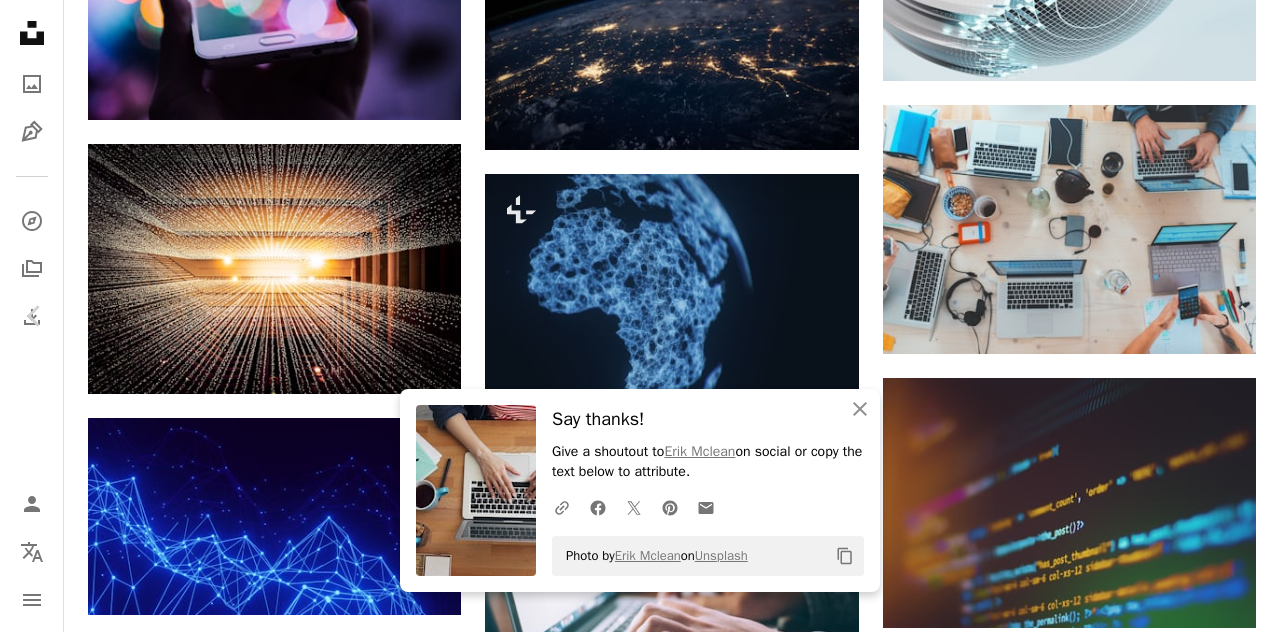 scroll, scrollTop: 4128, scrollLeft: 0, axis: vertical 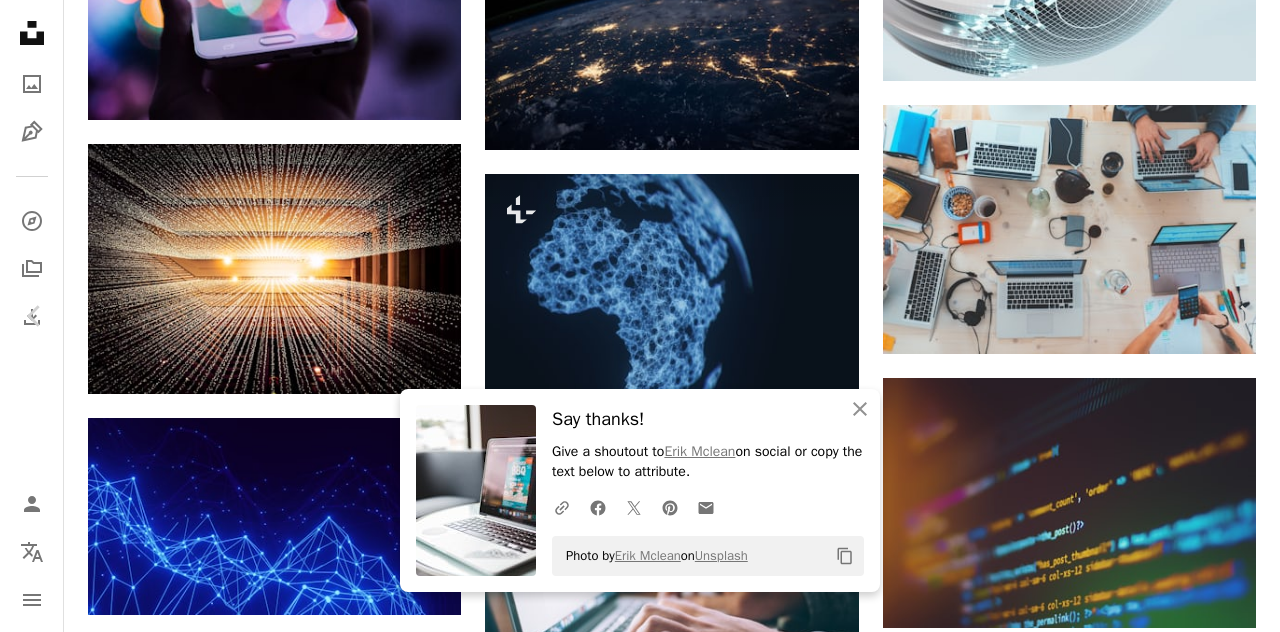 click on "Arrow pointing down" at bounding box center [397, 3908] 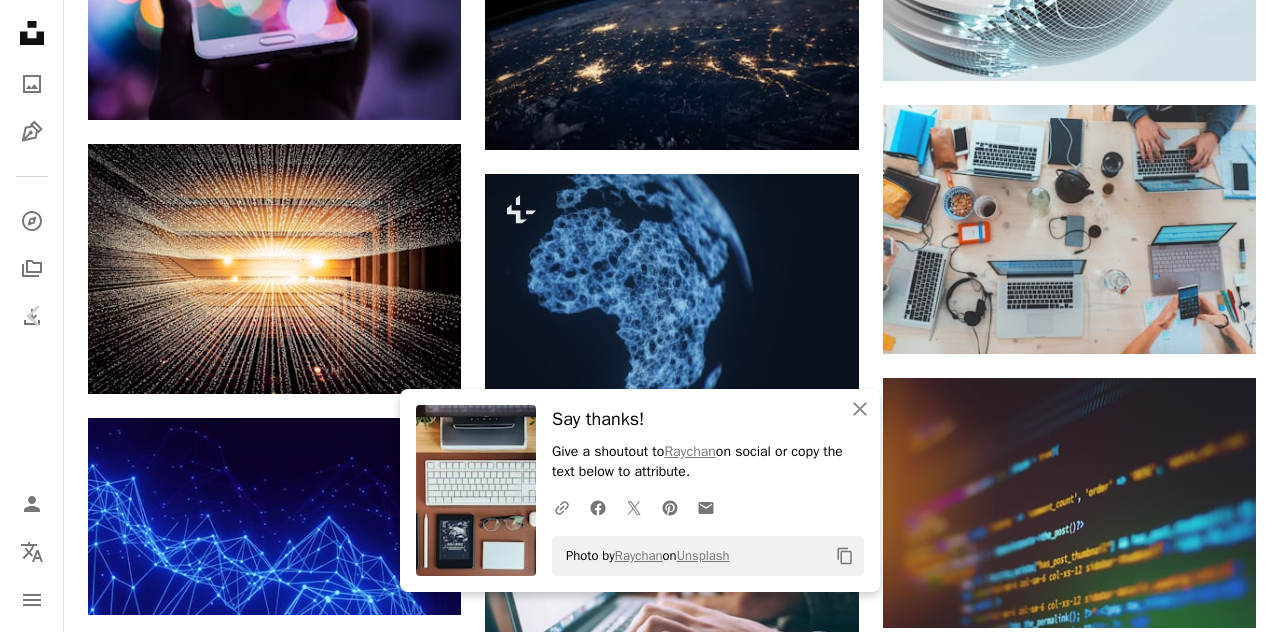 click on "Arrow pointing down" 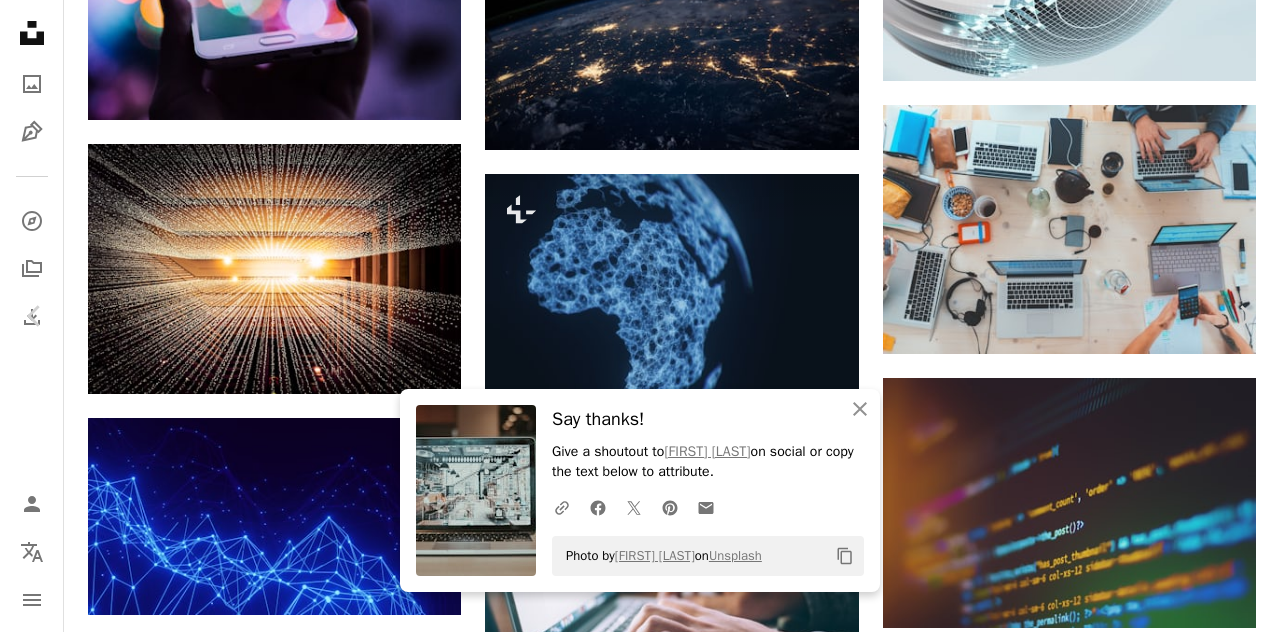 scroll, scrollTop: 4370, scrollLeft: 0, axis: vertical 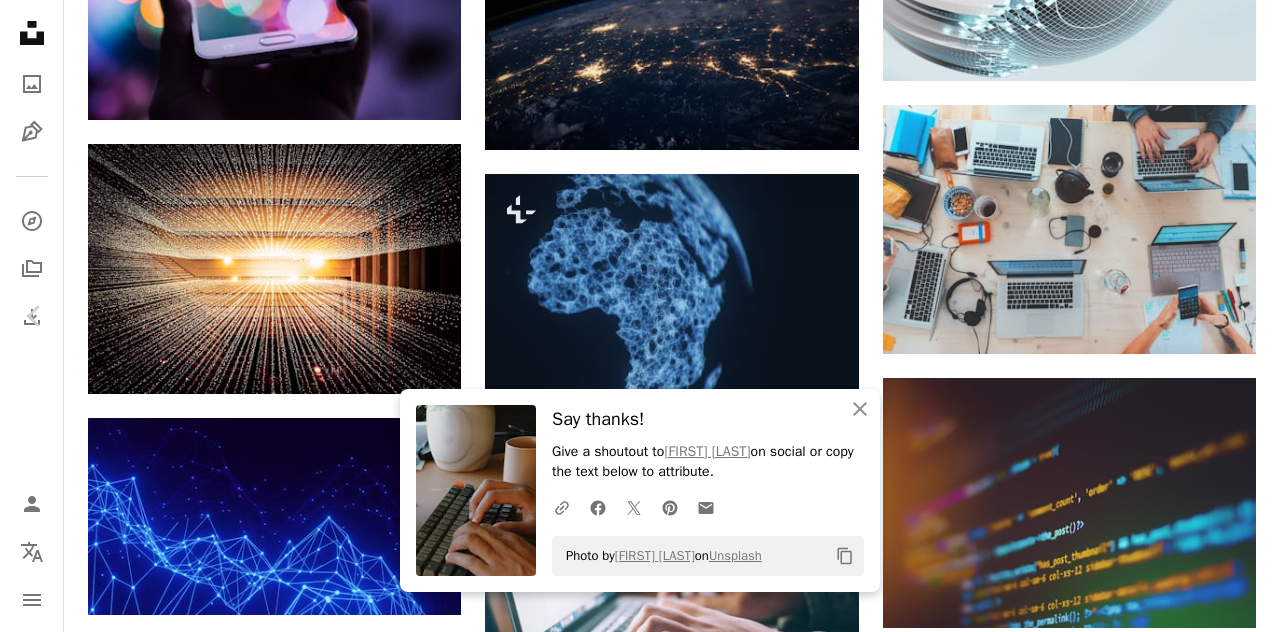 drag, startPoint x: 754, startPoint y: 259, endPoint x: 494, endPoint y: 315, distance: 265.9624 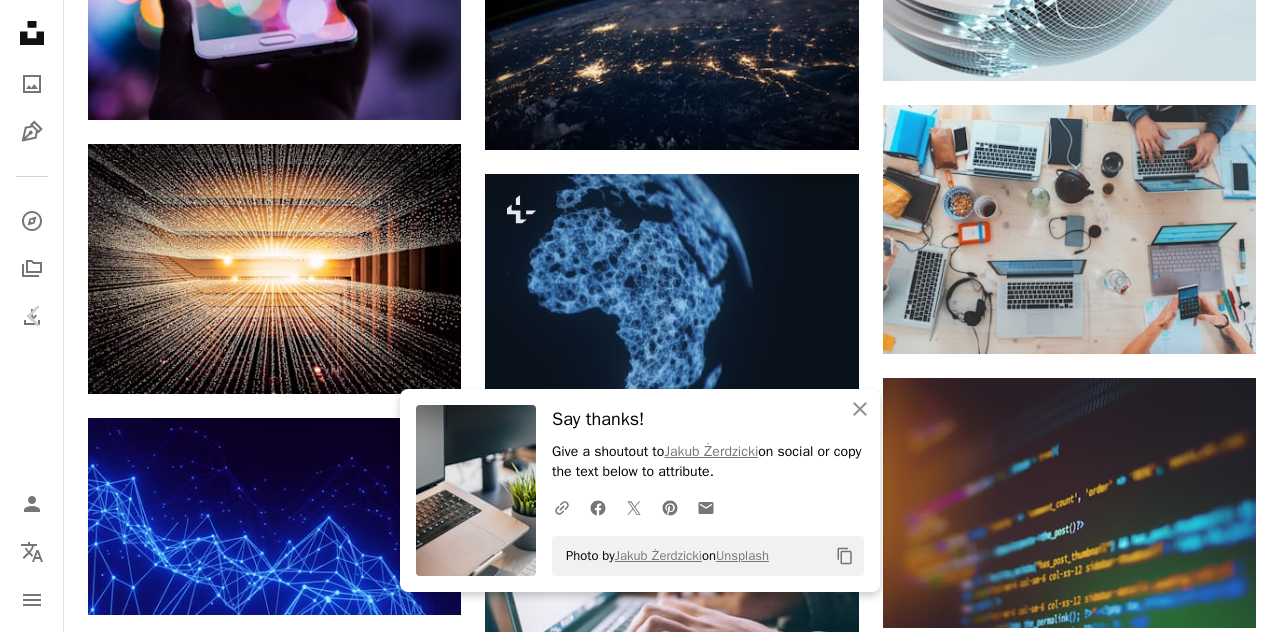 scroll, scrollTop: 4787, scrollLeft: 0, axis: vertical 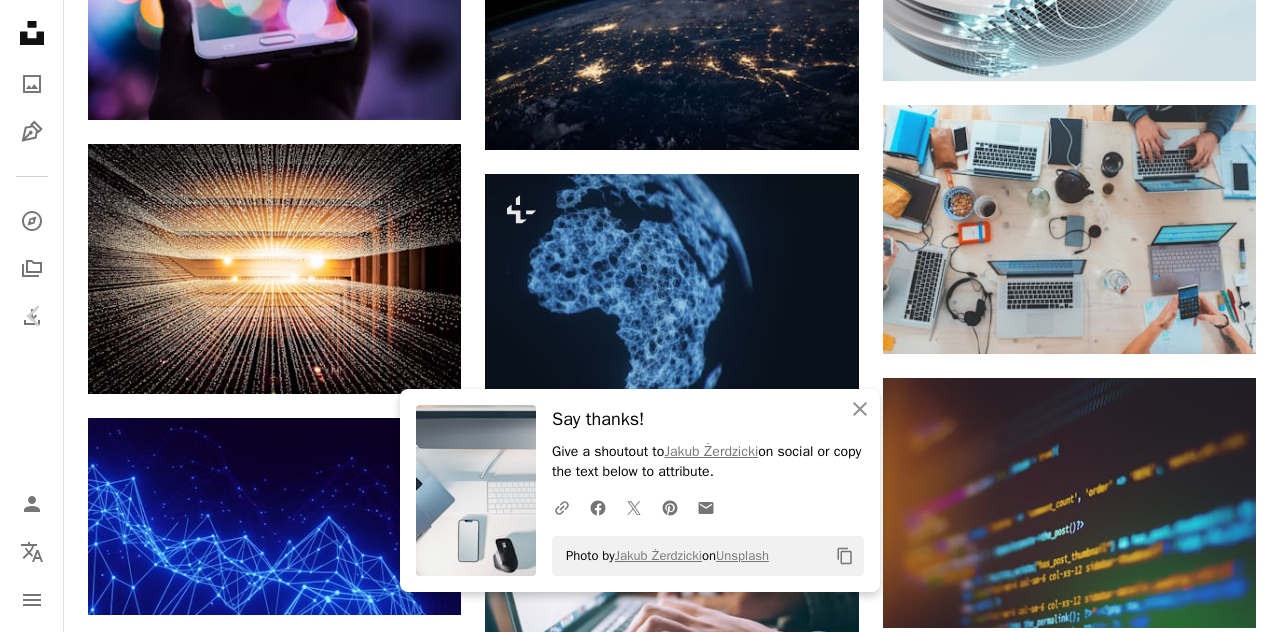 click on "Arrow pointing down" 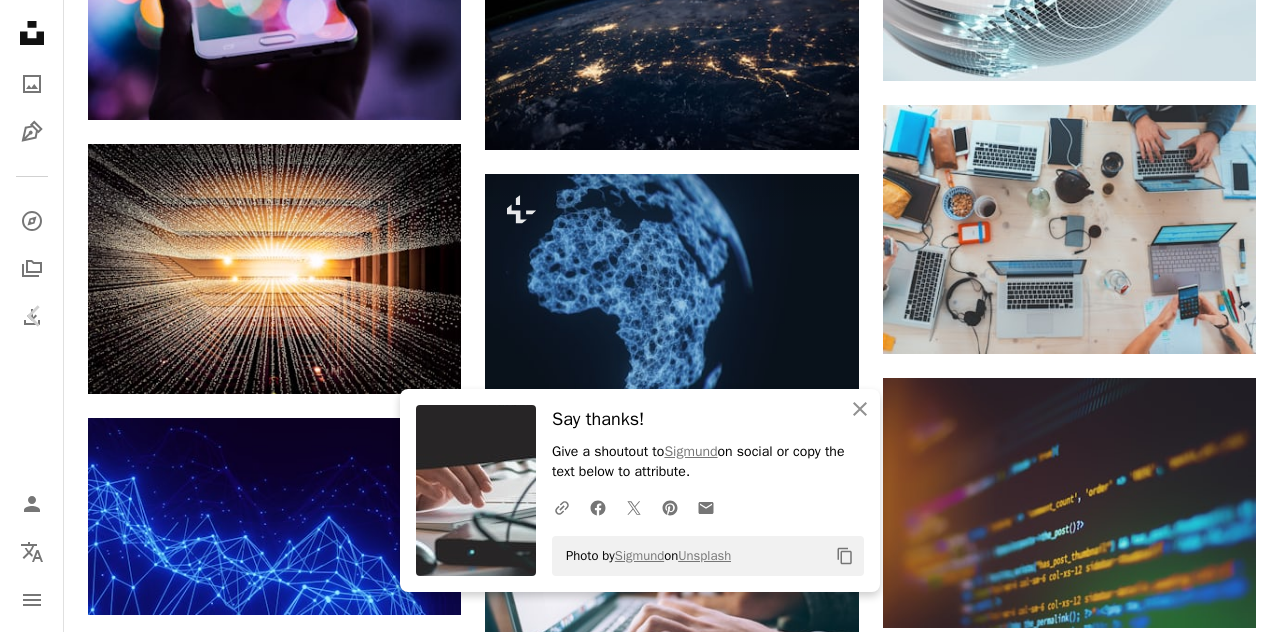 click on "Arrow pointing down" 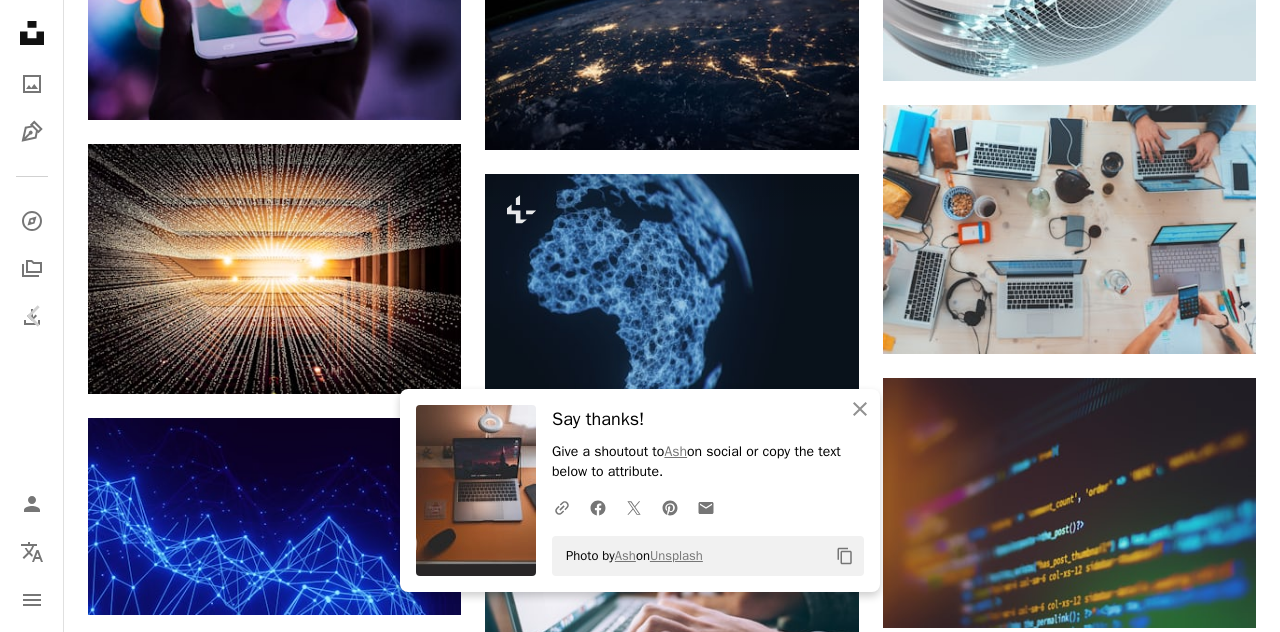 click 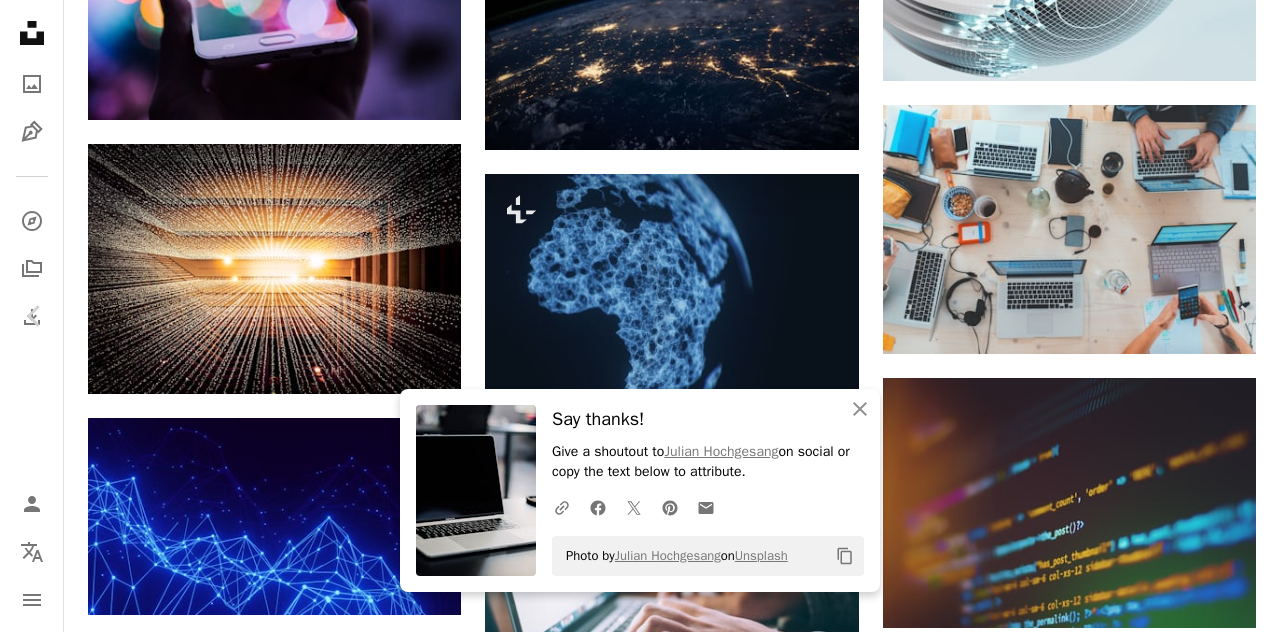 scroll, scrollTop: 5171, scrollLeft: 0, axis: vertical 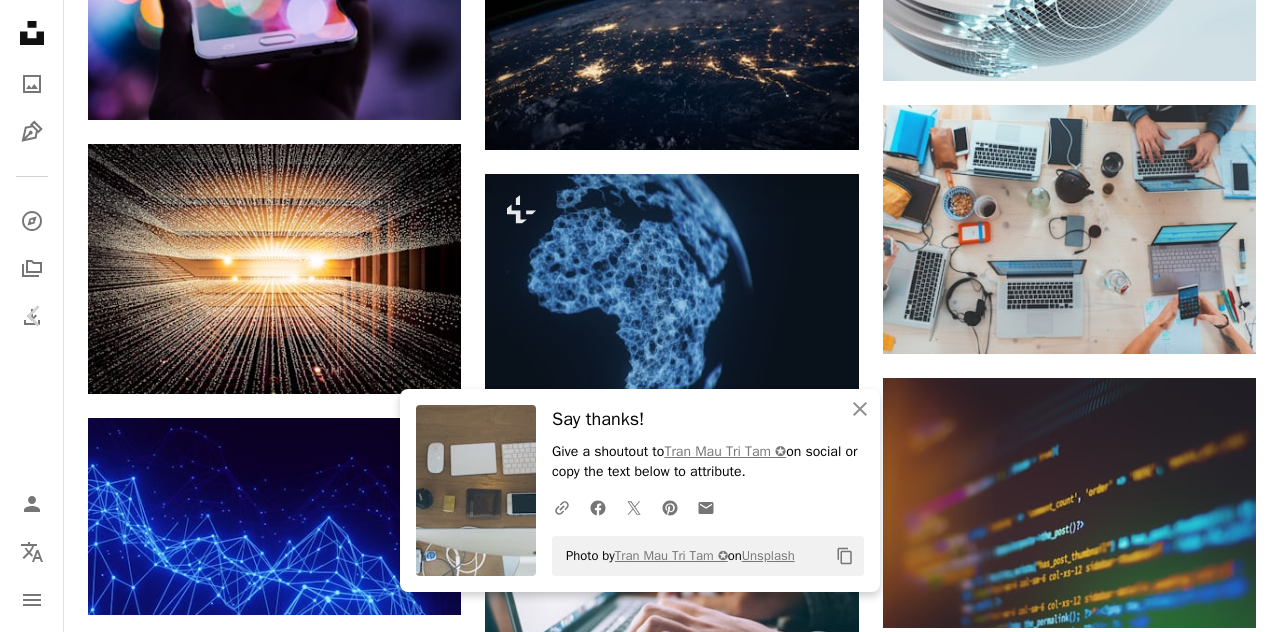 drag, startPoint x: 1121, startPoint y: 327, endPoint x: 837, endPoint y: 321, distance: 284.0634 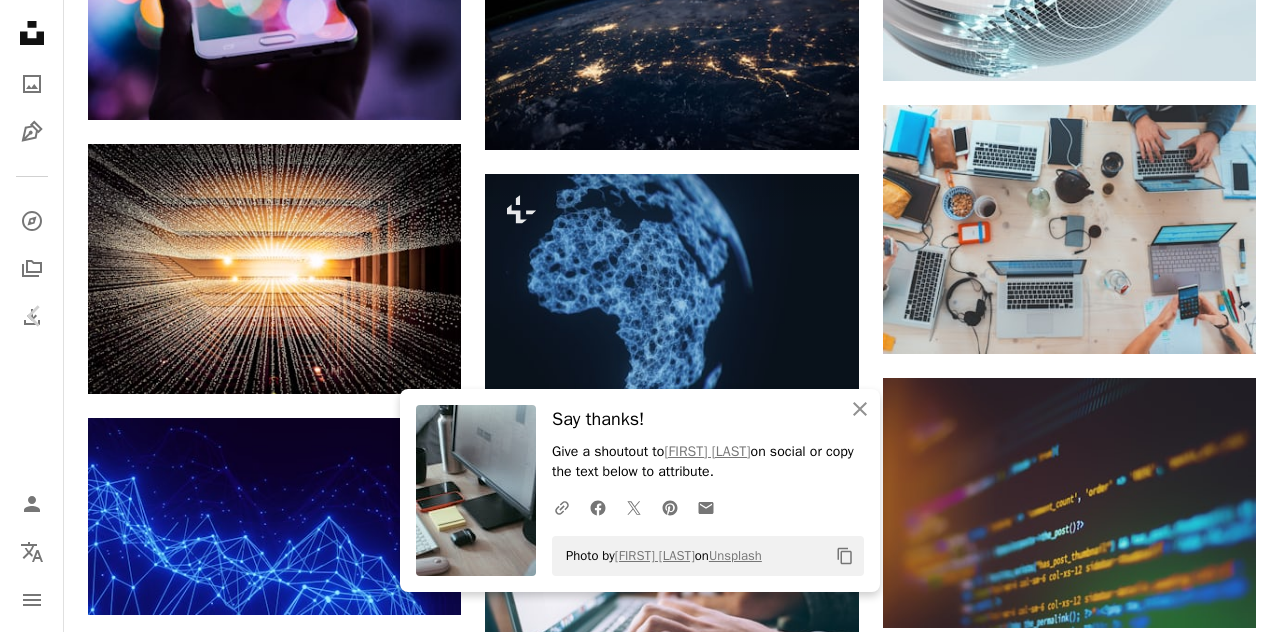 scroll, scrollTop: 5509, scrollLeft: 0, axis: vertical 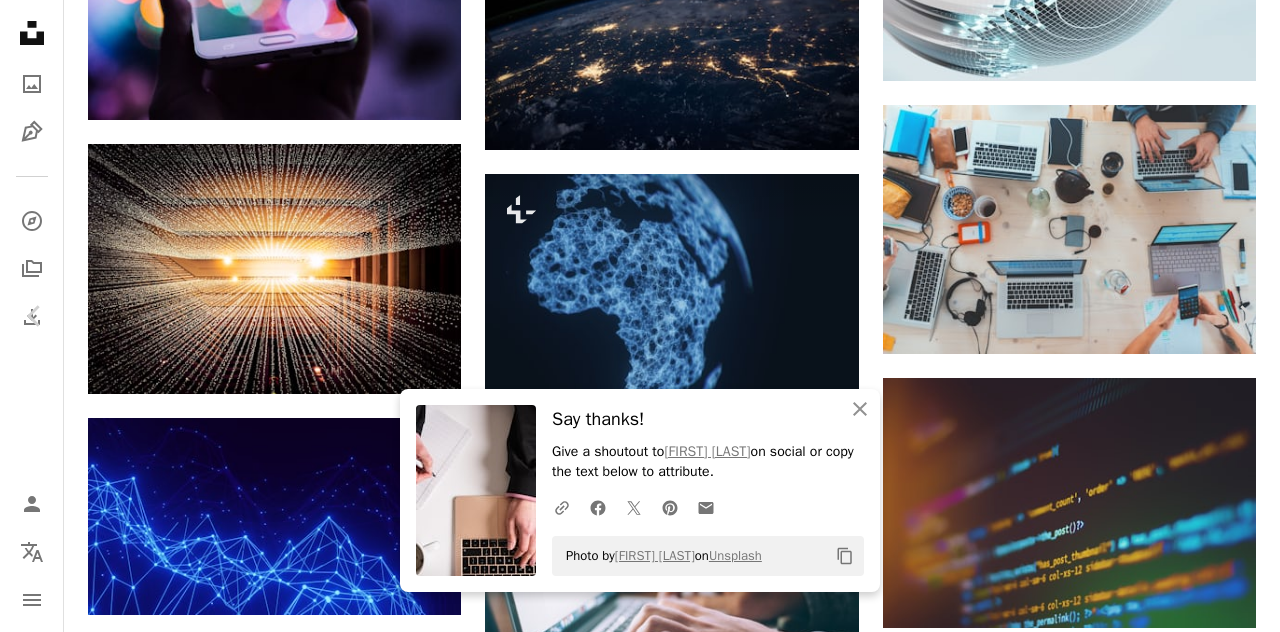 click on "Arrow pointing down" at bounding box center (397, 4065) 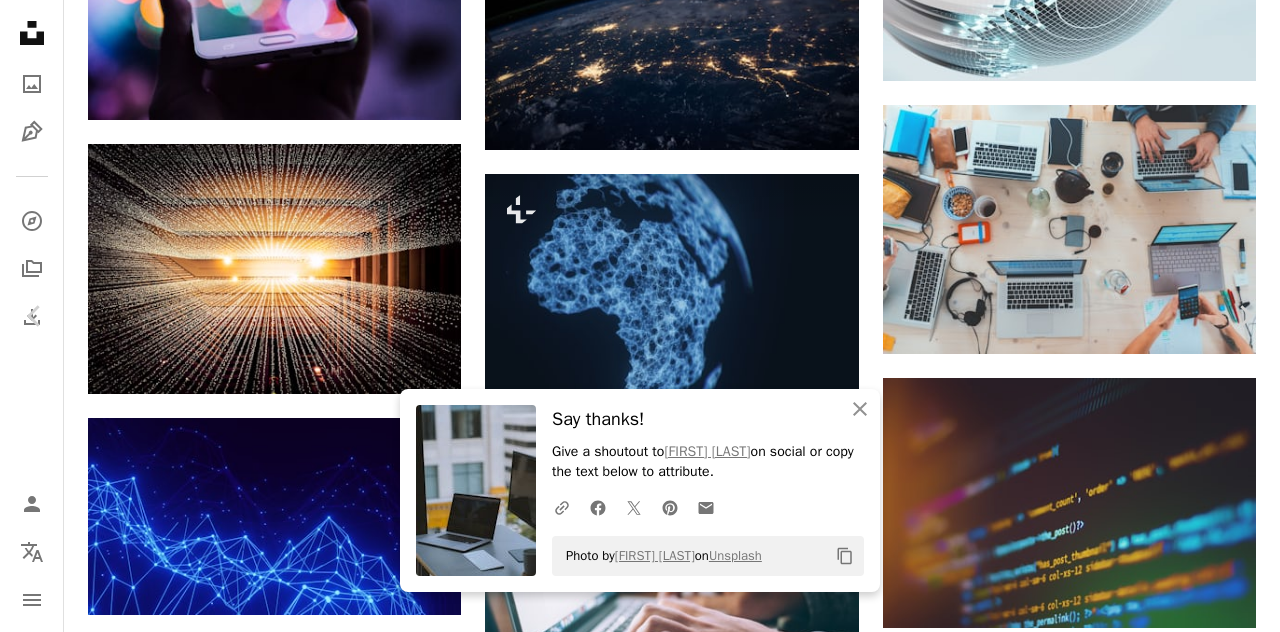 scroll, scrollTop: 6144, scrollLeft: 0, axis: vertical 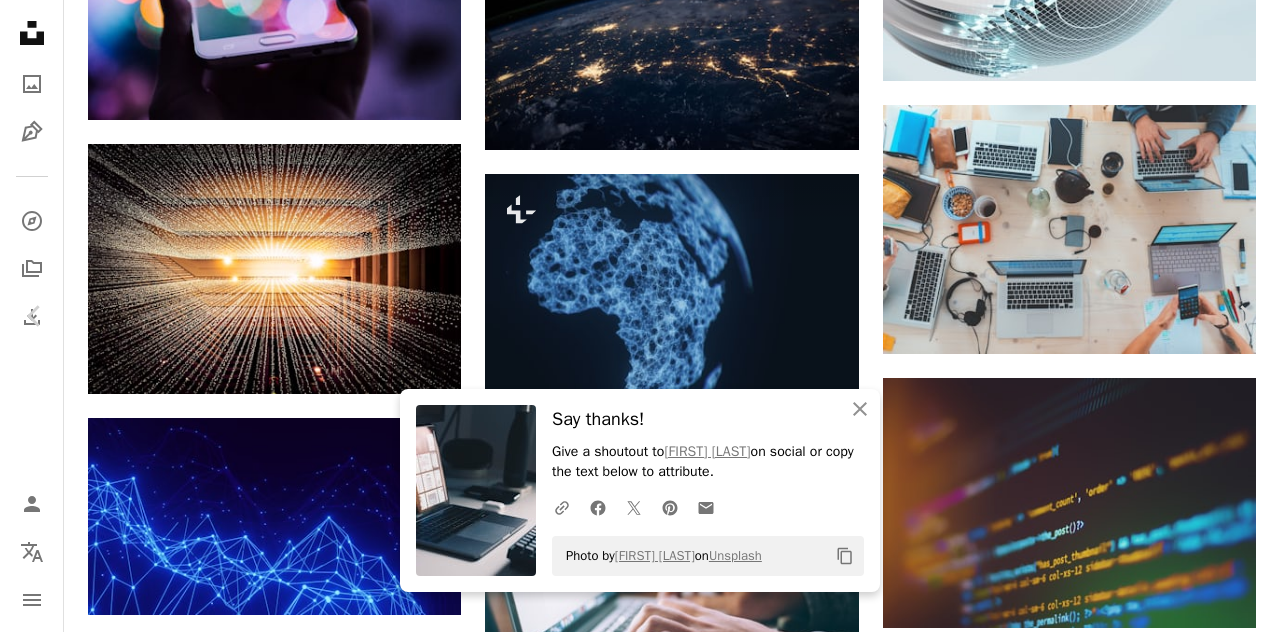 click on "Arrow pointing down" 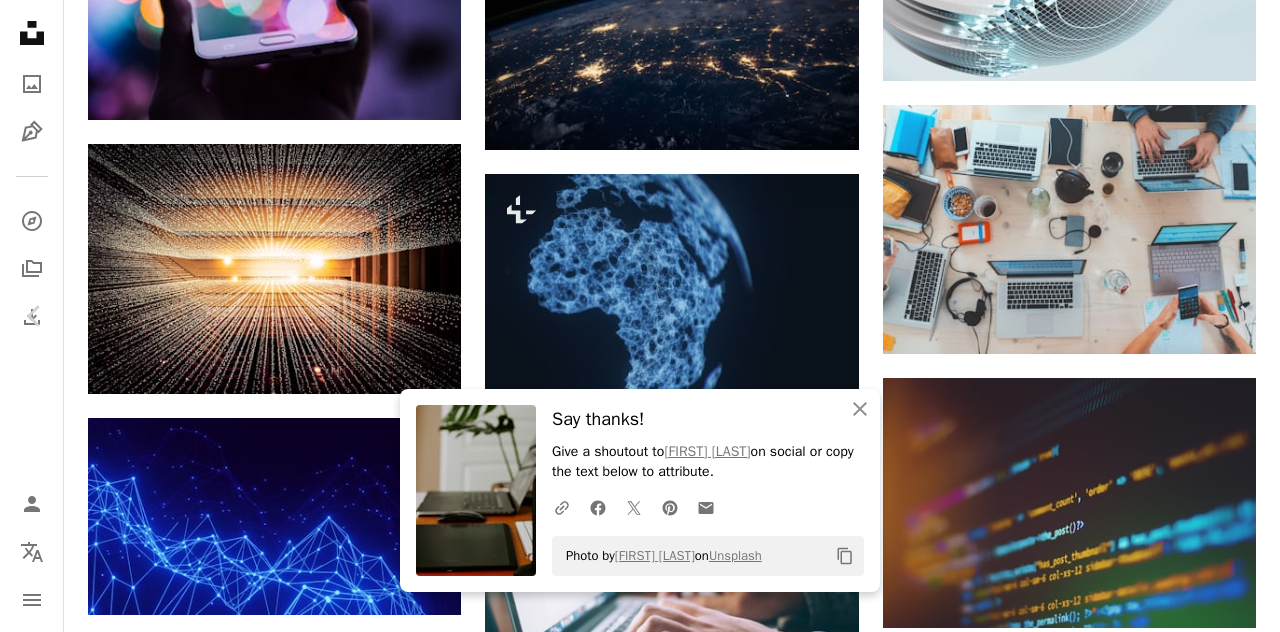 click on "Arrow pointing down" 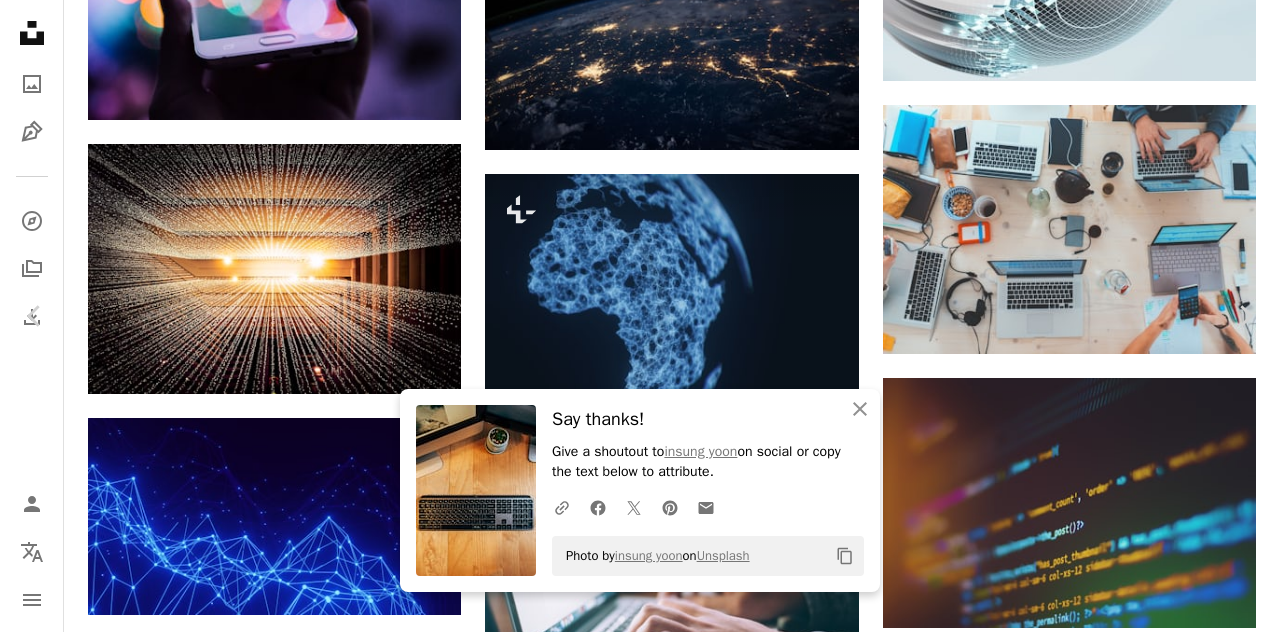 scroll, scrollTop: 6517, scrollLeft: 0, axis: vertical 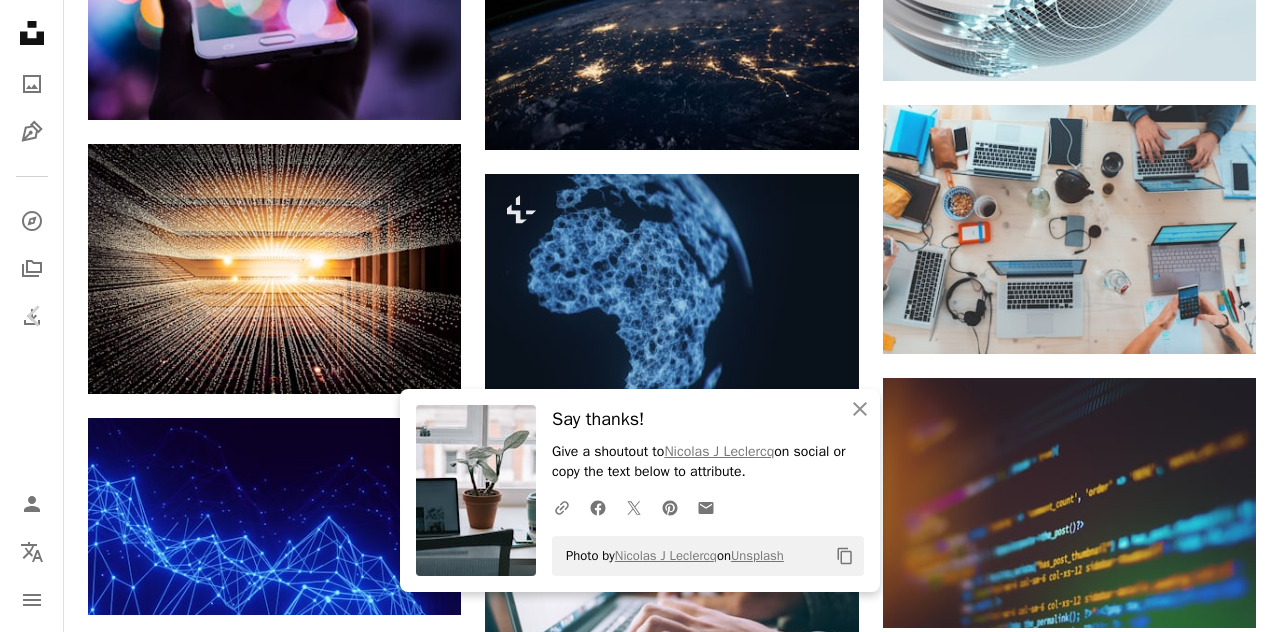 click 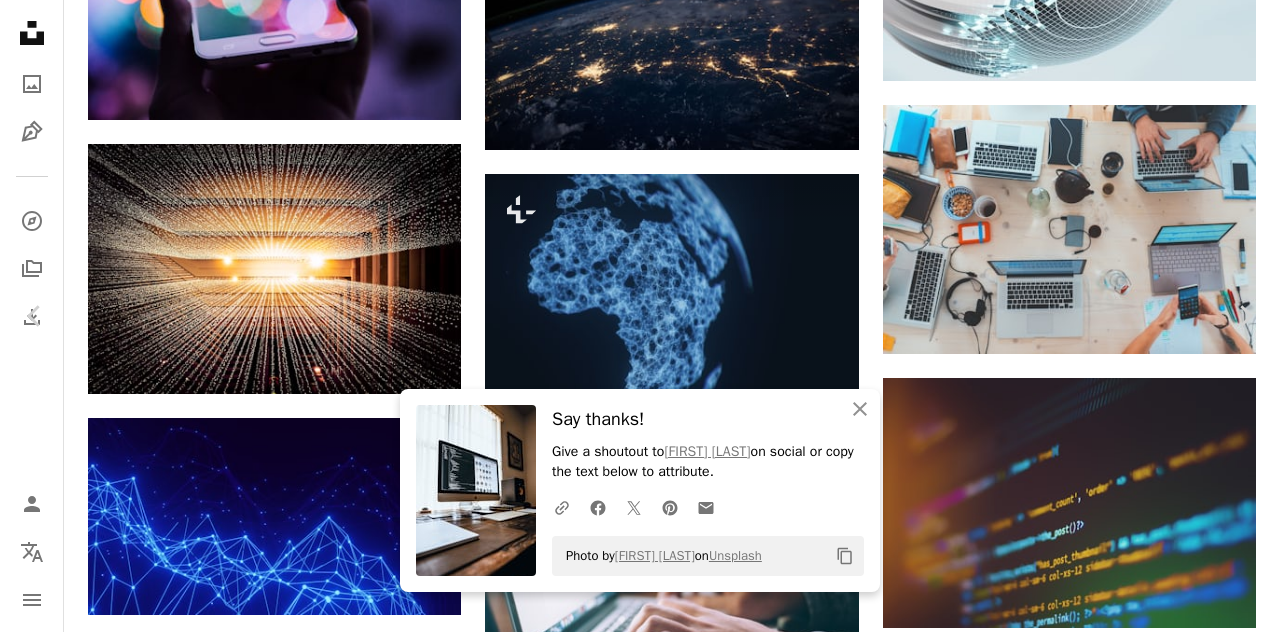 click on "A lock Download" at bounding box center [366, 4108] 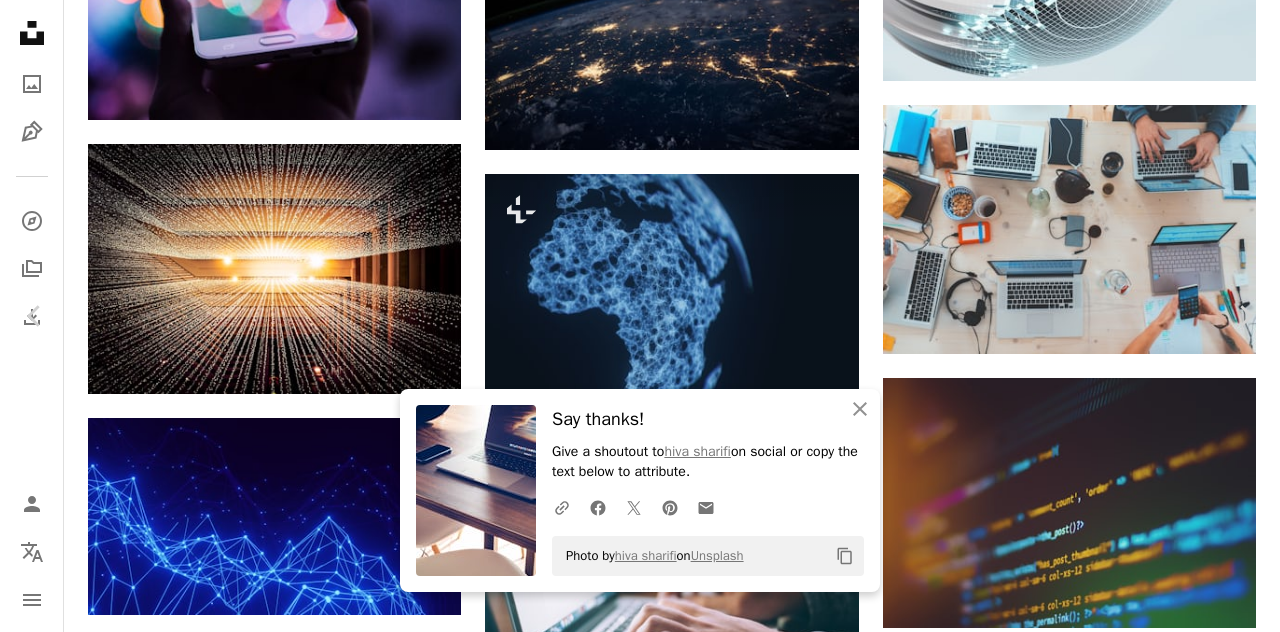 scroll, scrollTop: 7612, scrollLeft: 0, axis: vertical 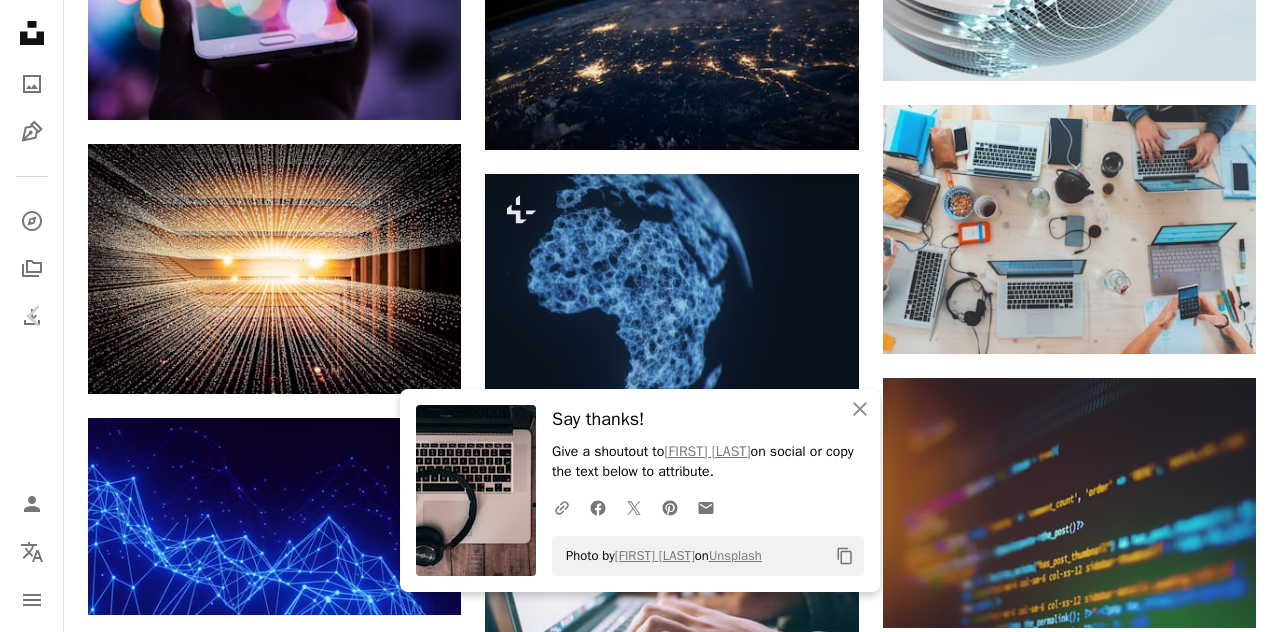 click on "Arrow pointing down" at bounding box center [397, 4203] 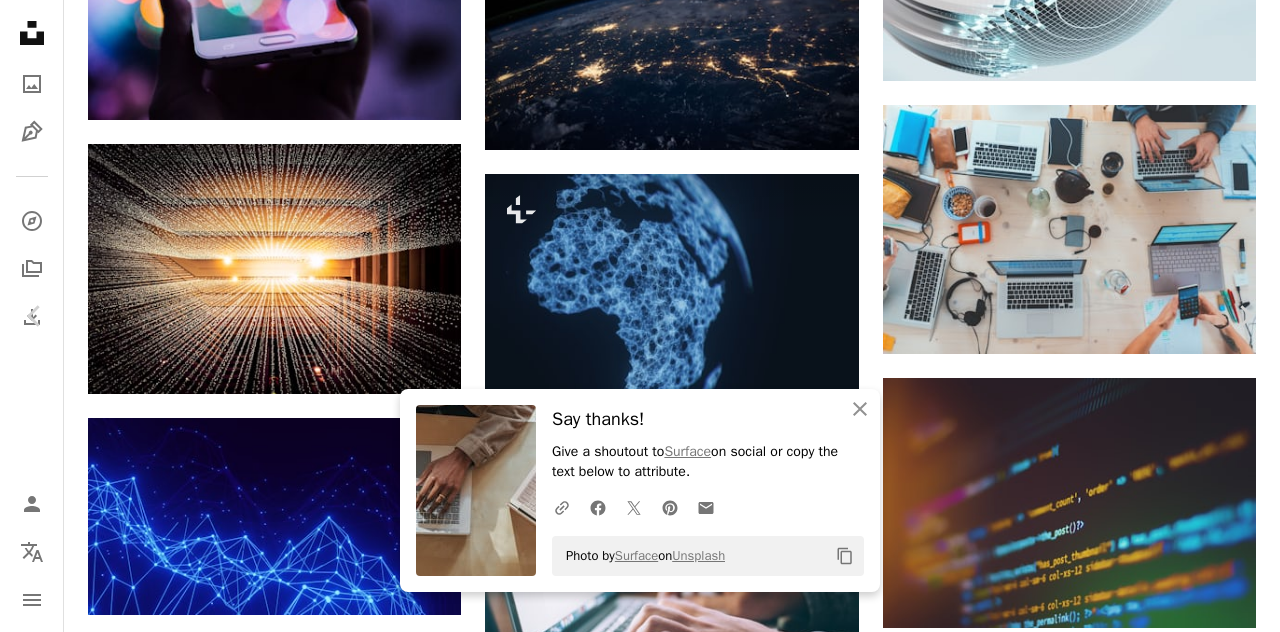 click on "Arrow pointing down" 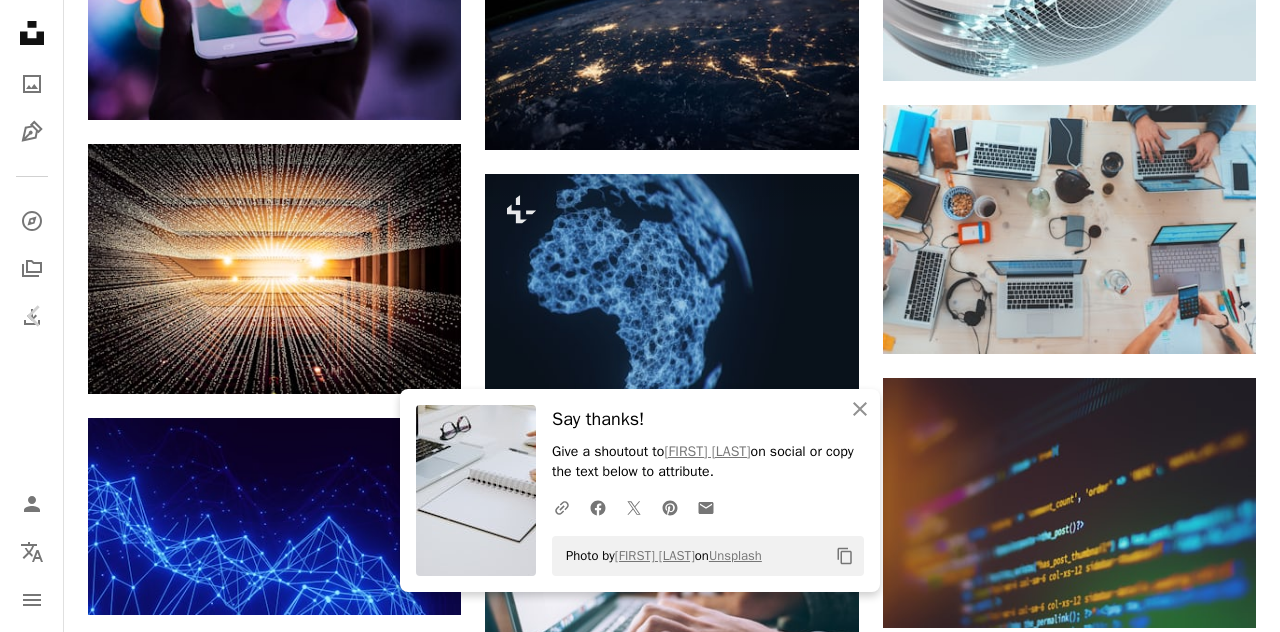 scroll, scrollTop: 8044, scrollLeft: 0, axis: vertical 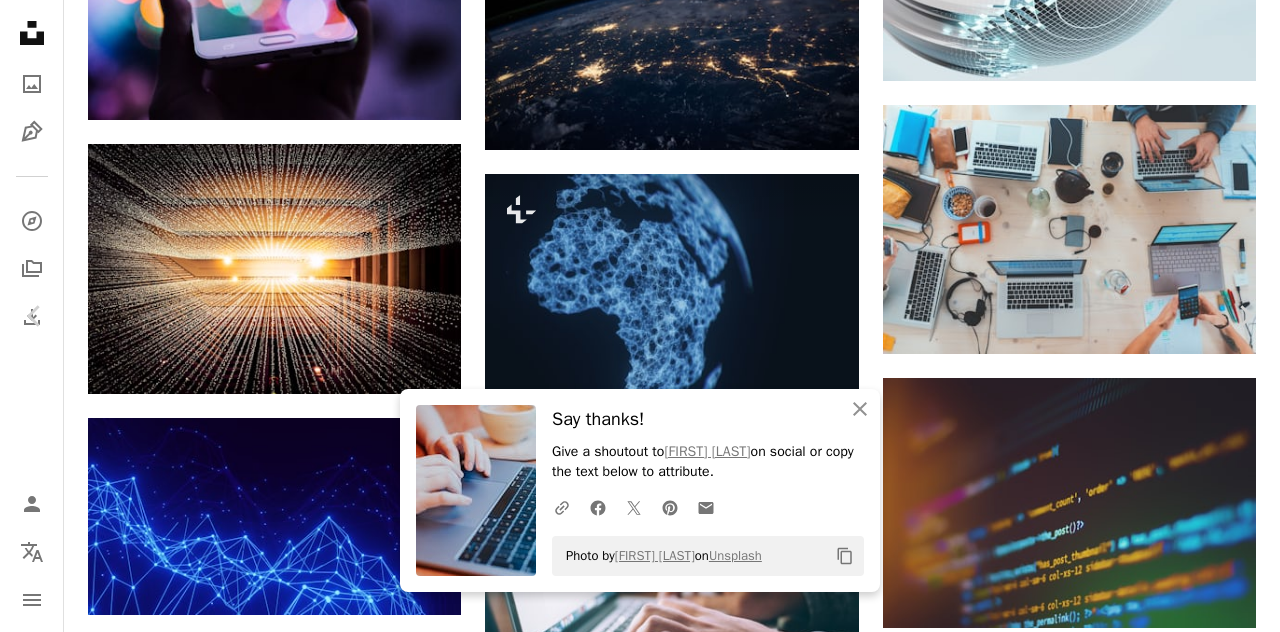 click on "Arrow pointing down" at bounding box center [397, 4181] 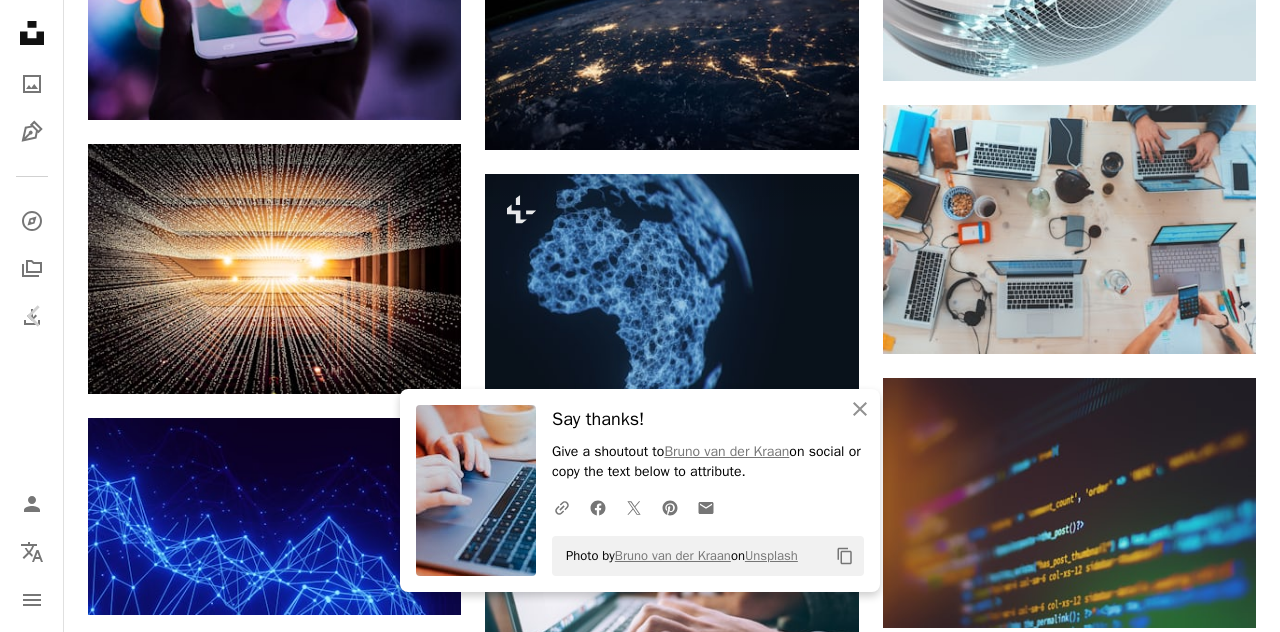 scroll, scrollTop: 8589, scrollLeft: 0, axis: vertical 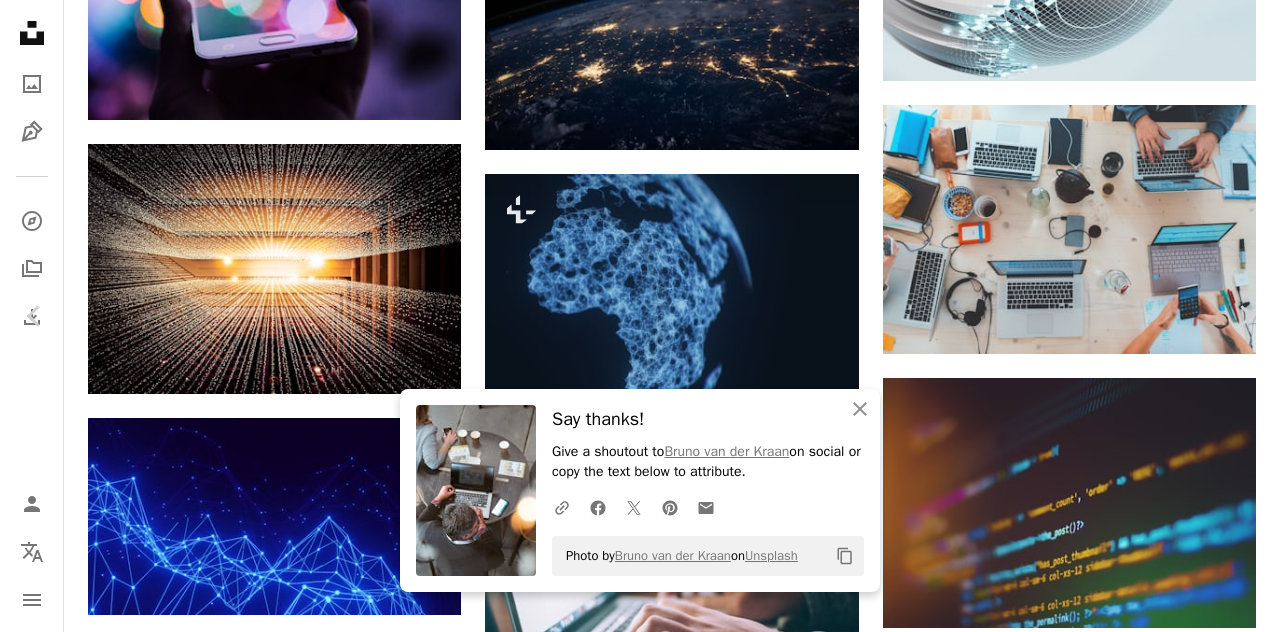 click 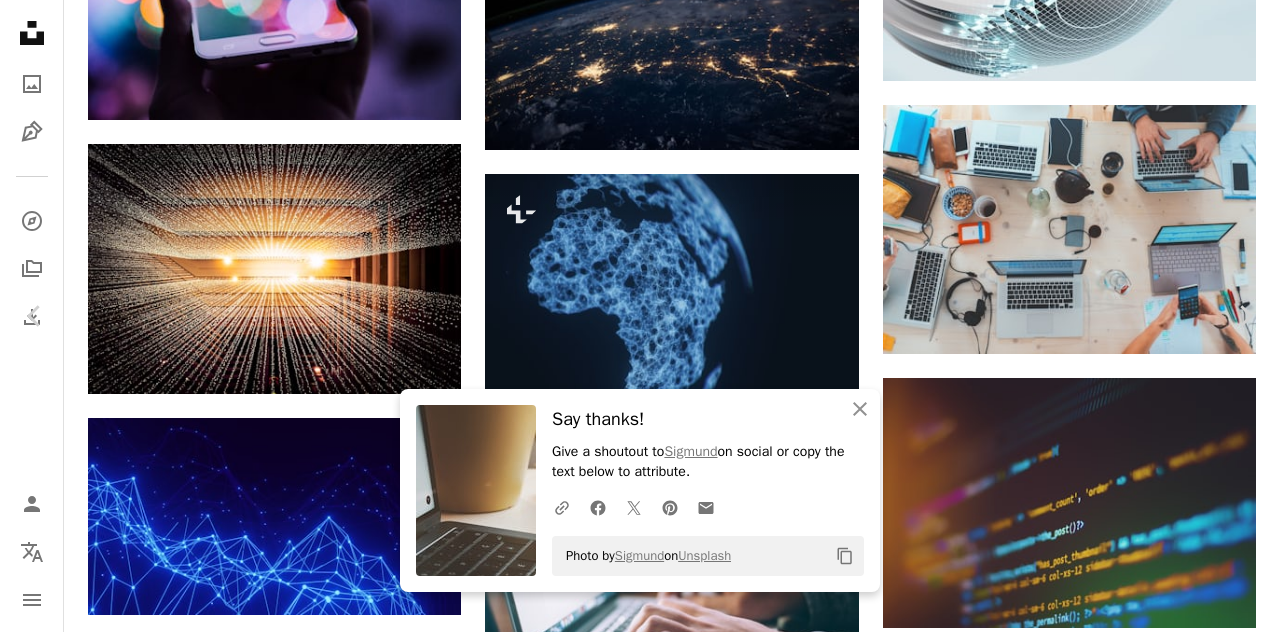scroll, scrollTop: 8755, scrollLeft: 0, axis: vertical 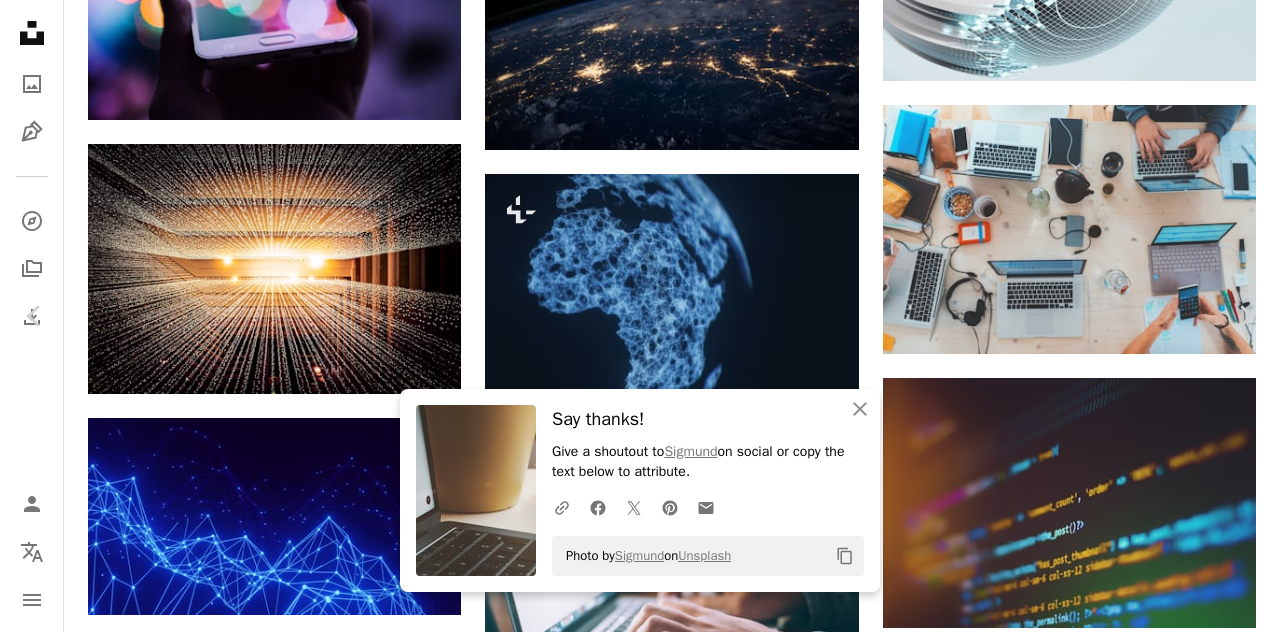 click on "Arrow pointing down" 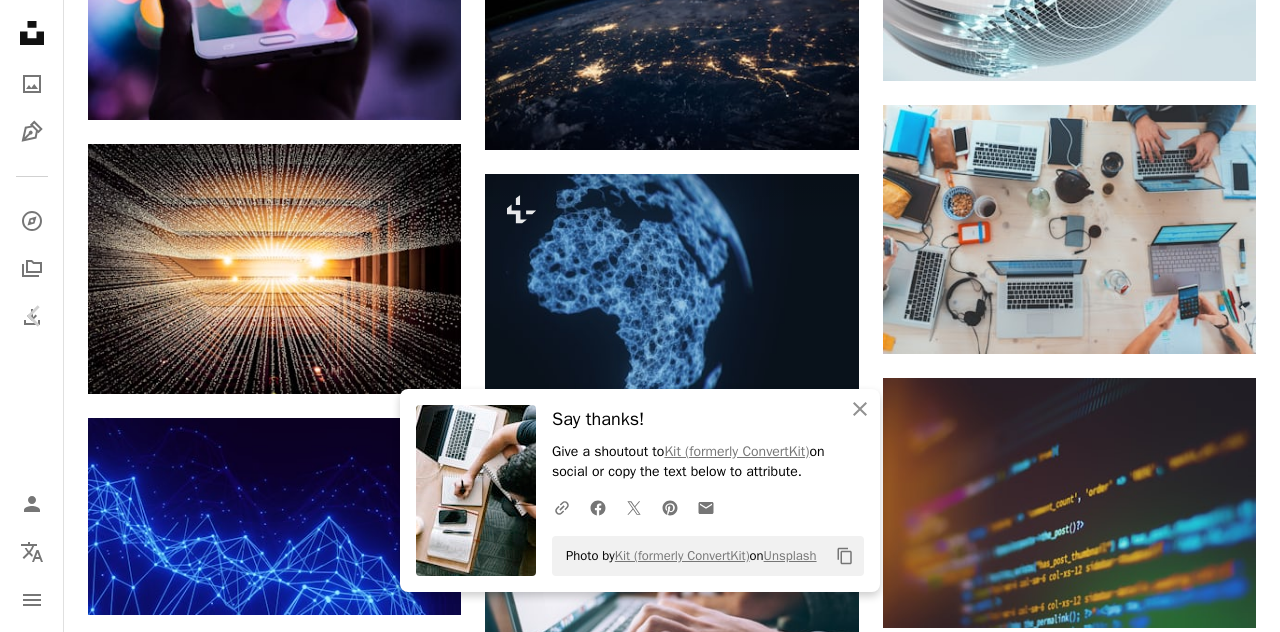 click on "Arrow pointing down" 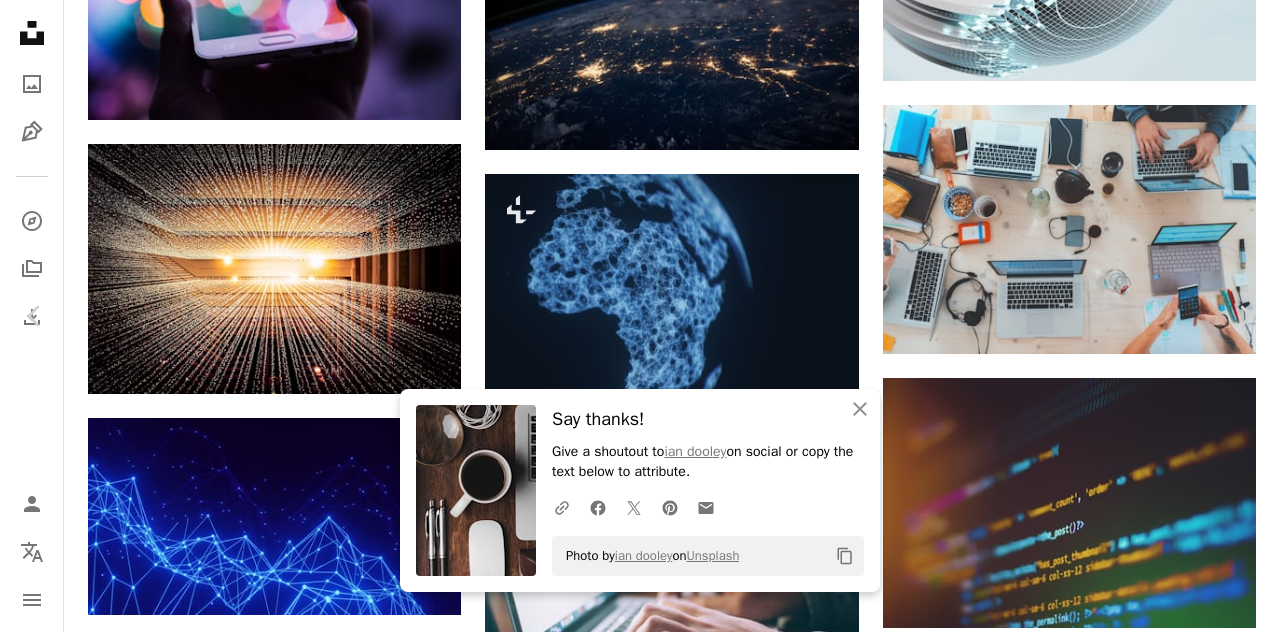 click 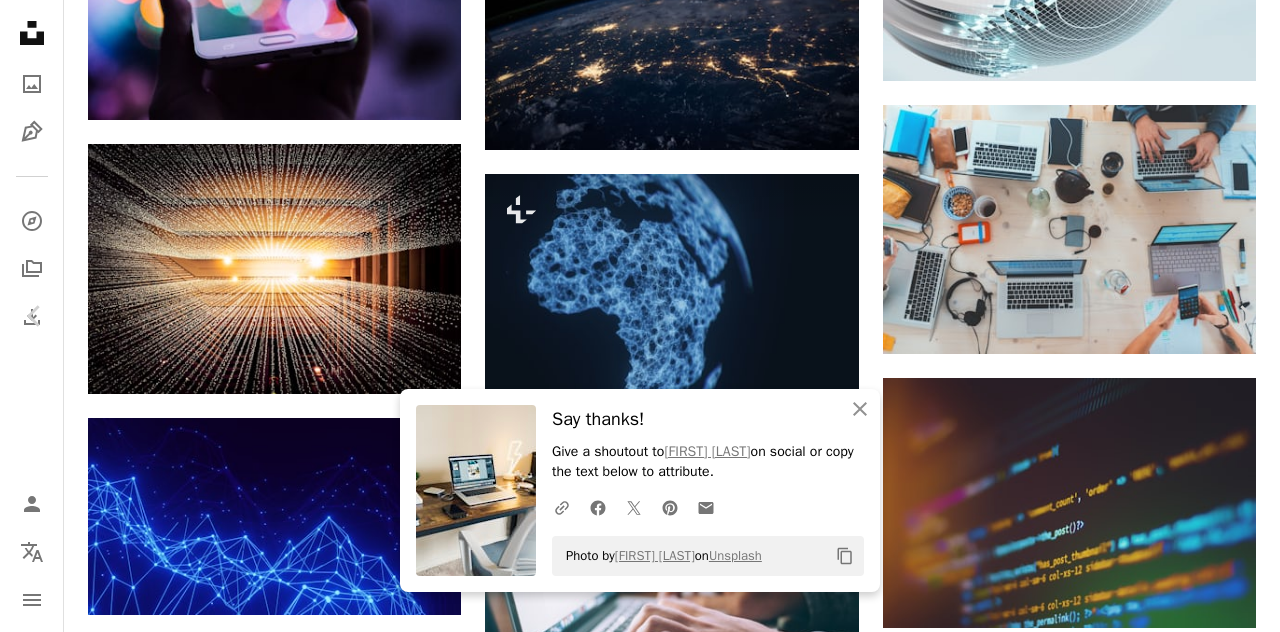 scroll, scrollTop: 9216, scrollLeft: 0, axis: vertical 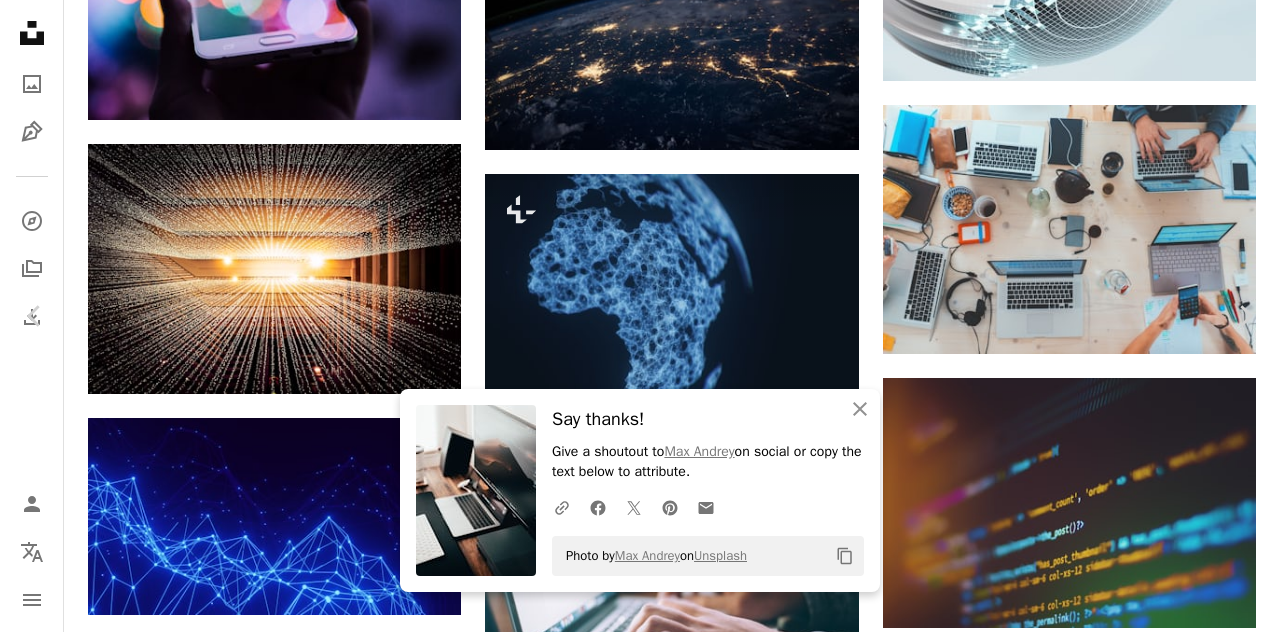 click on "Arrow pointing down" at bounding box center (1131, 4074) 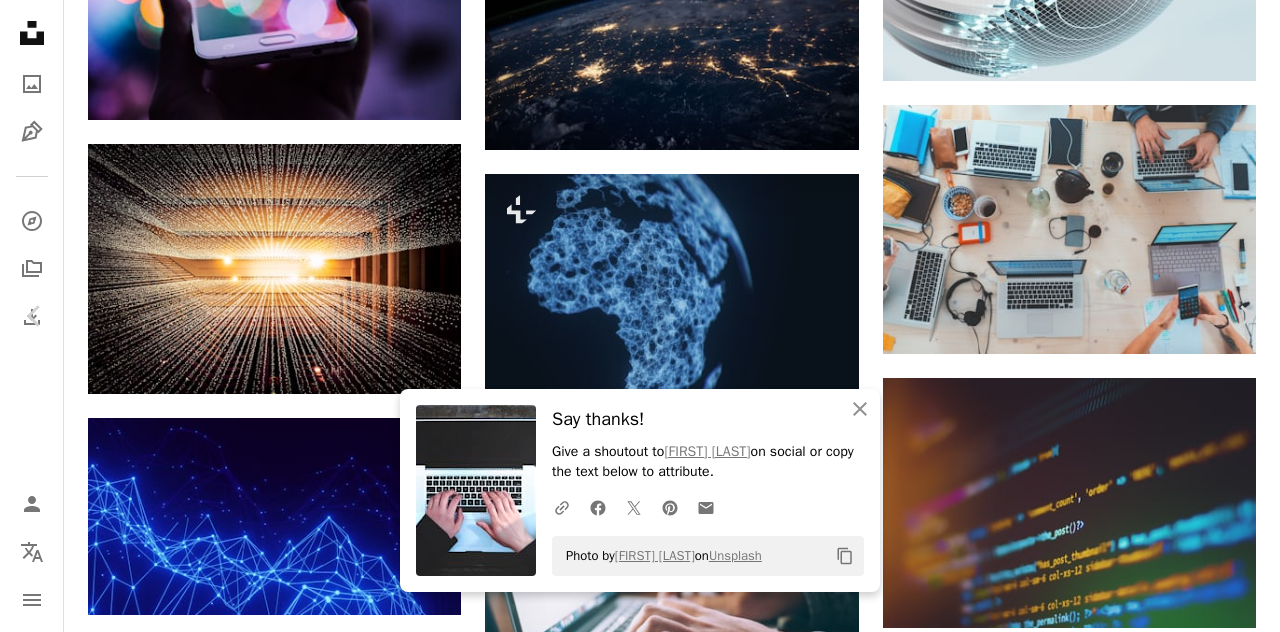 click on "Arrow pointing down" 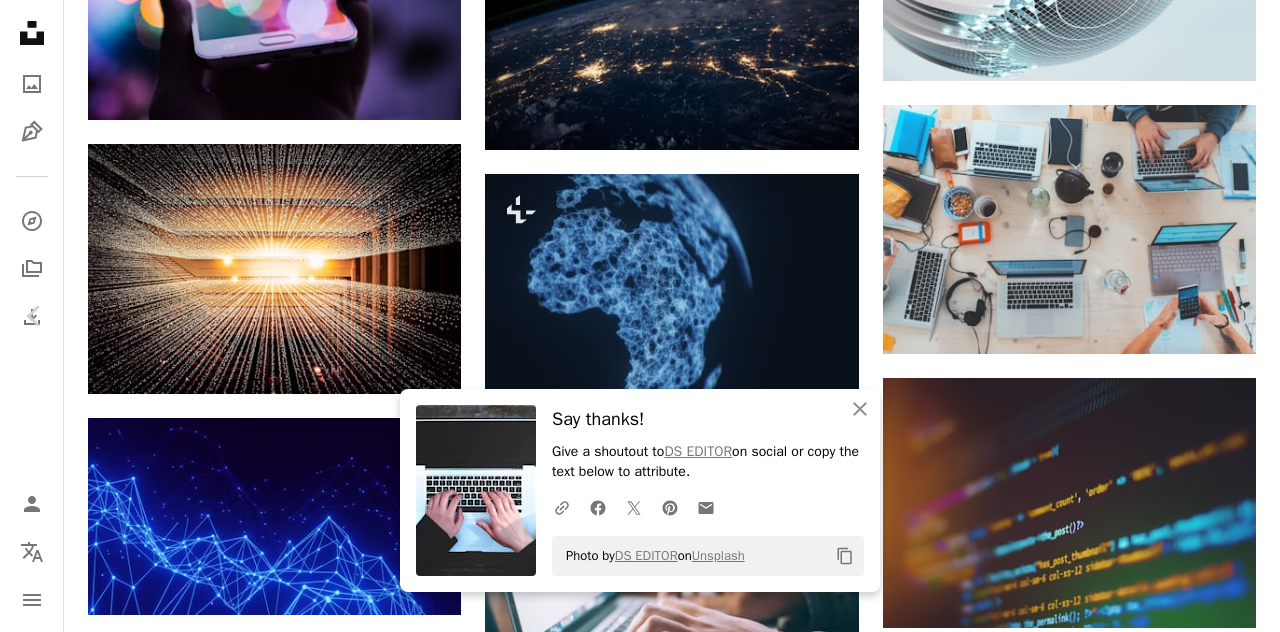 scroll, scrollTop: 9658, scrollLeft: 0, axis: vertical 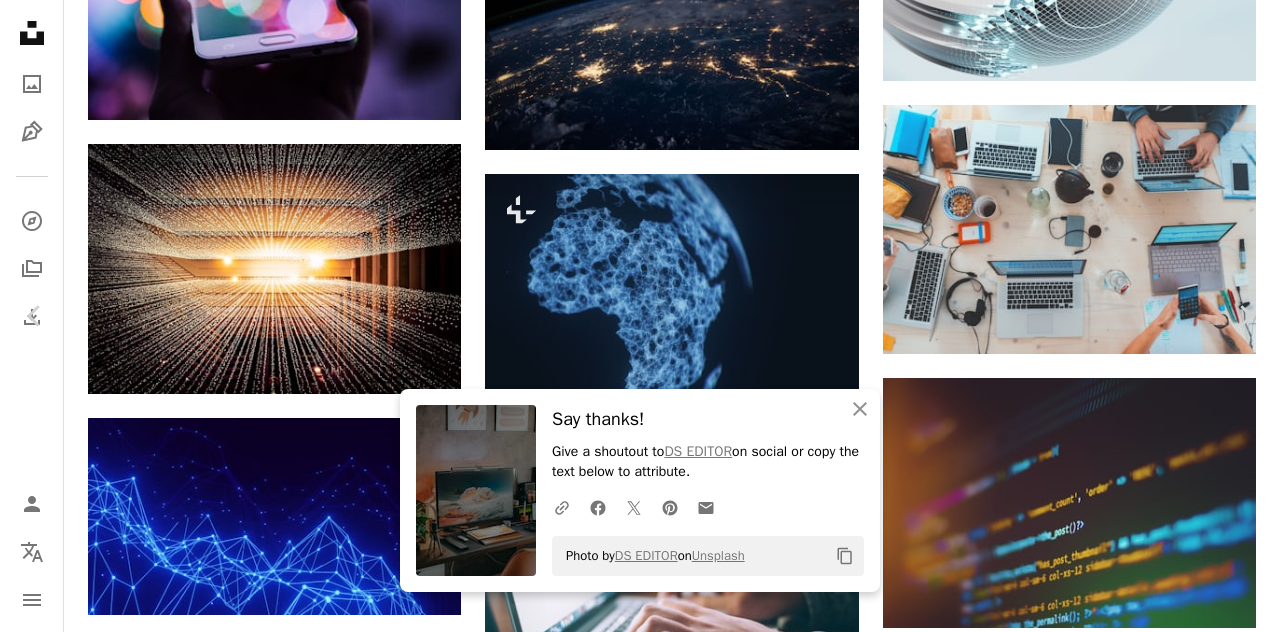 click on "Arrow pointing down" 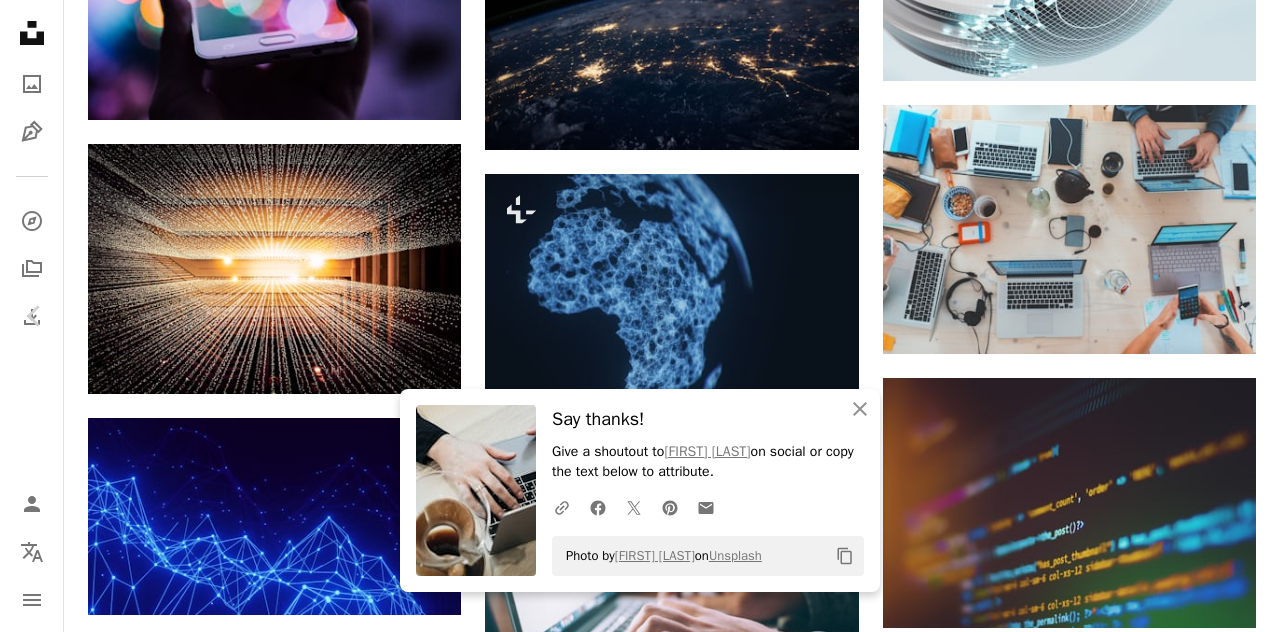 scroll, scrollTop: 9871, scrollLeft: 0, axis: vertical 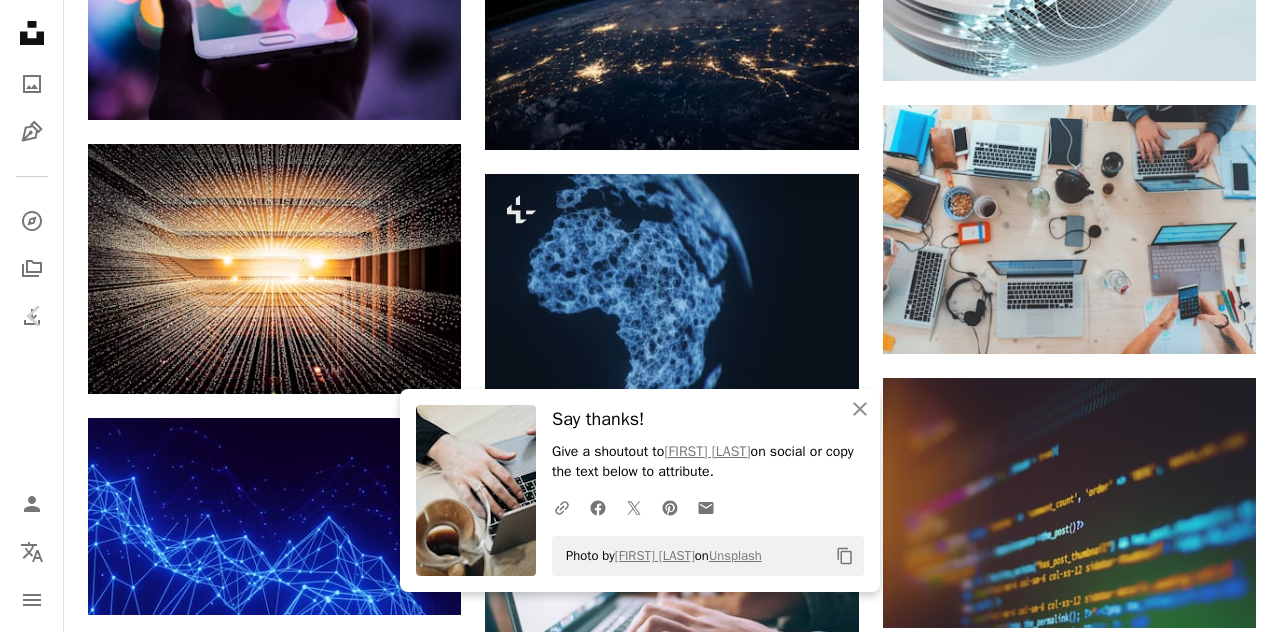 click on "Arrow pointing down" at bounding box center [1131, 3967] 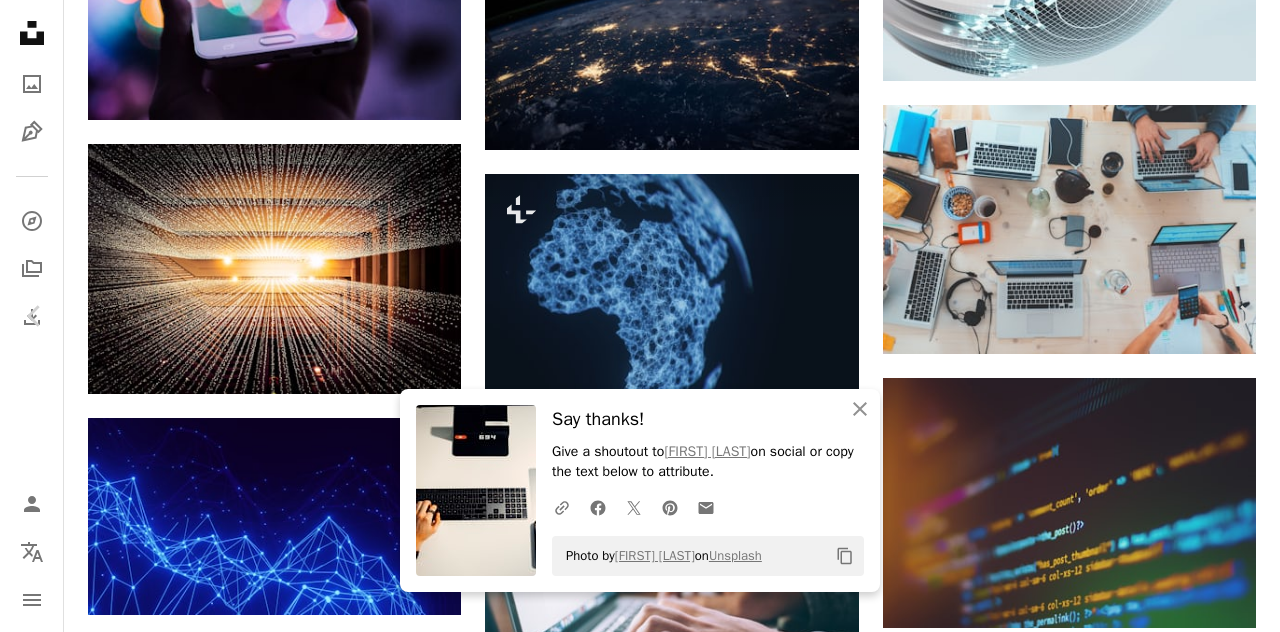 scroll, scrollTop: 10293, scrollLeft: 0, axis: vertical 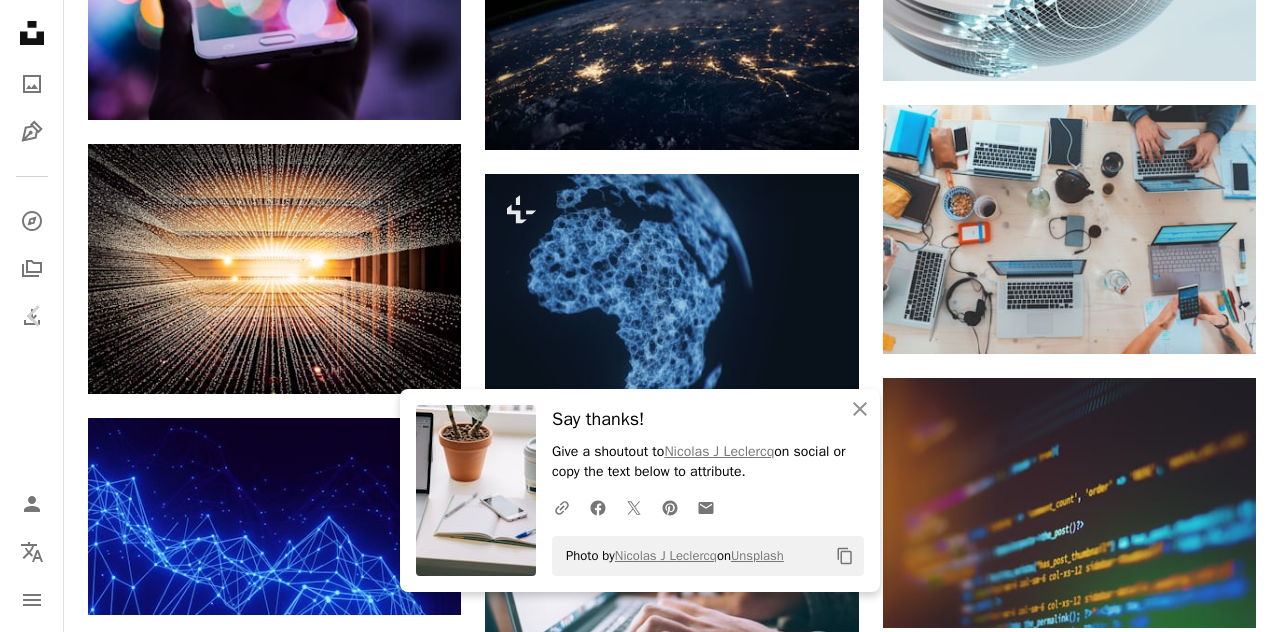 drag, startPoint x: 1108, startPoint y: 258, endPoint x: 937, endPoint y: 229, distance: 173.44164 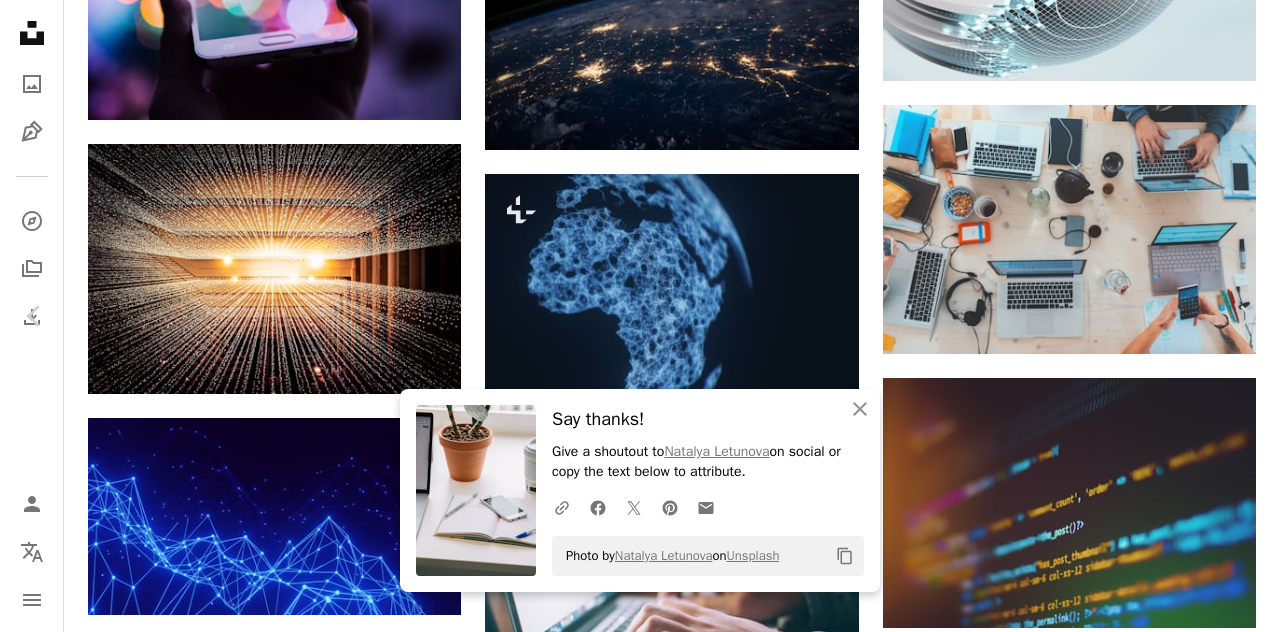 scroll, scrollTop: 10212, scrollLeft: 0, axis: vertical 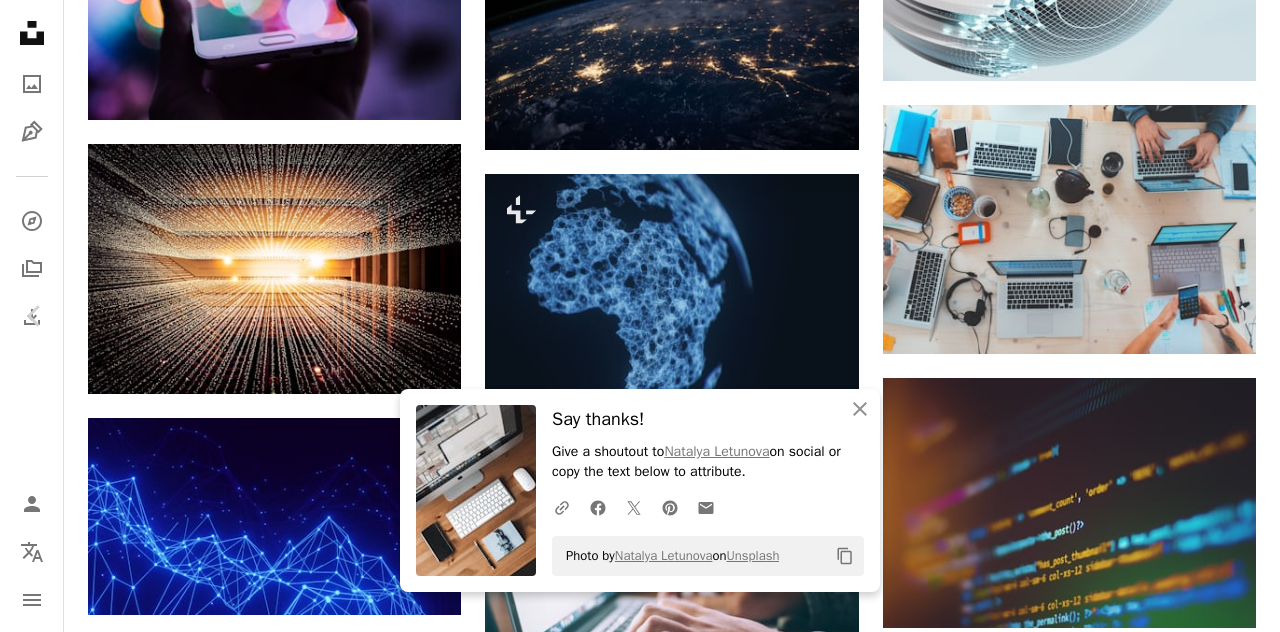 click on "Arrow pointing down" 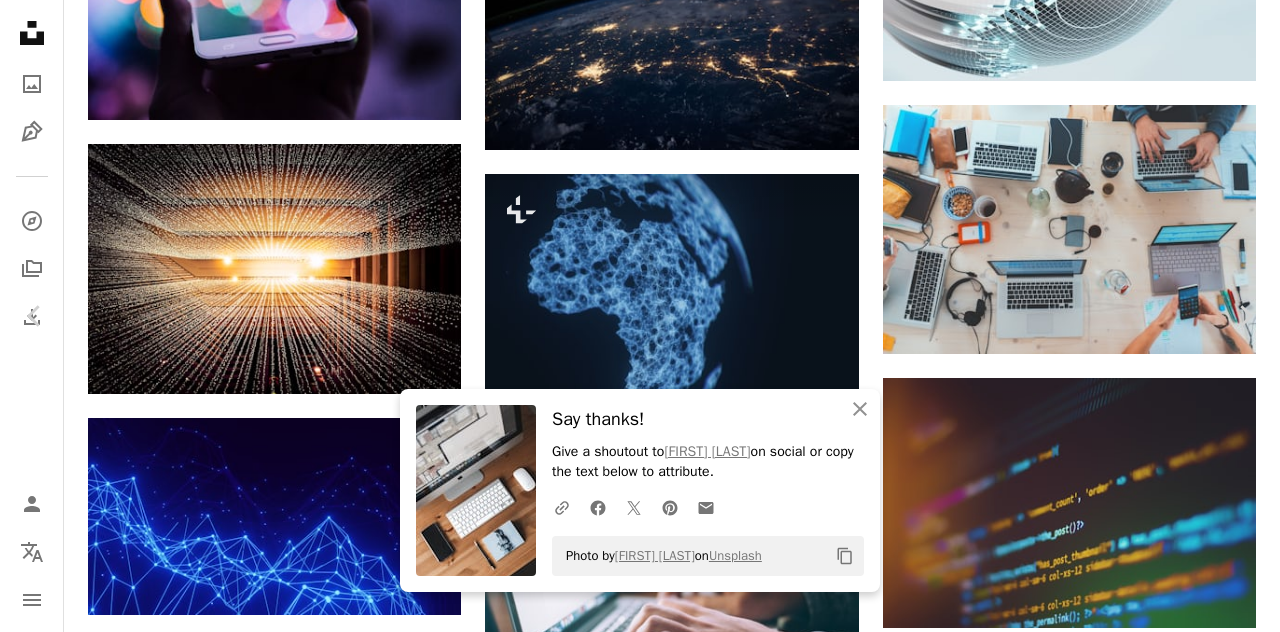 scroll, scrollTop: 10355, scrollLeft: 0, axis: vertical 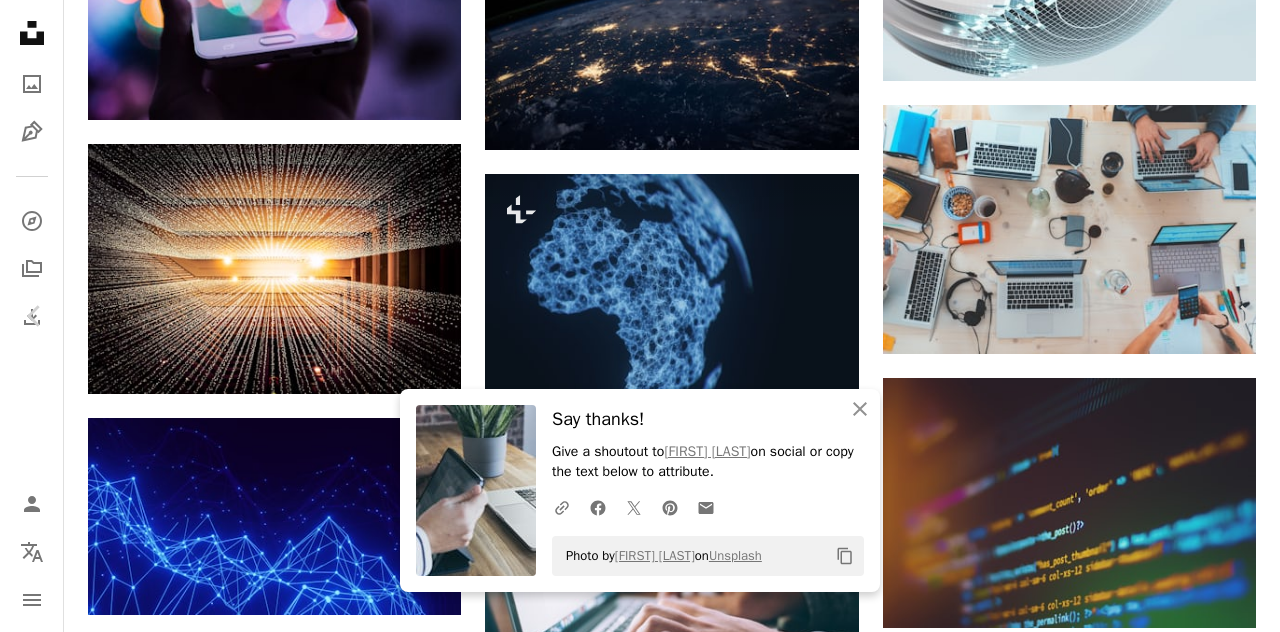 click on "Arrow pointing down" at bounding box center [397, 4167] 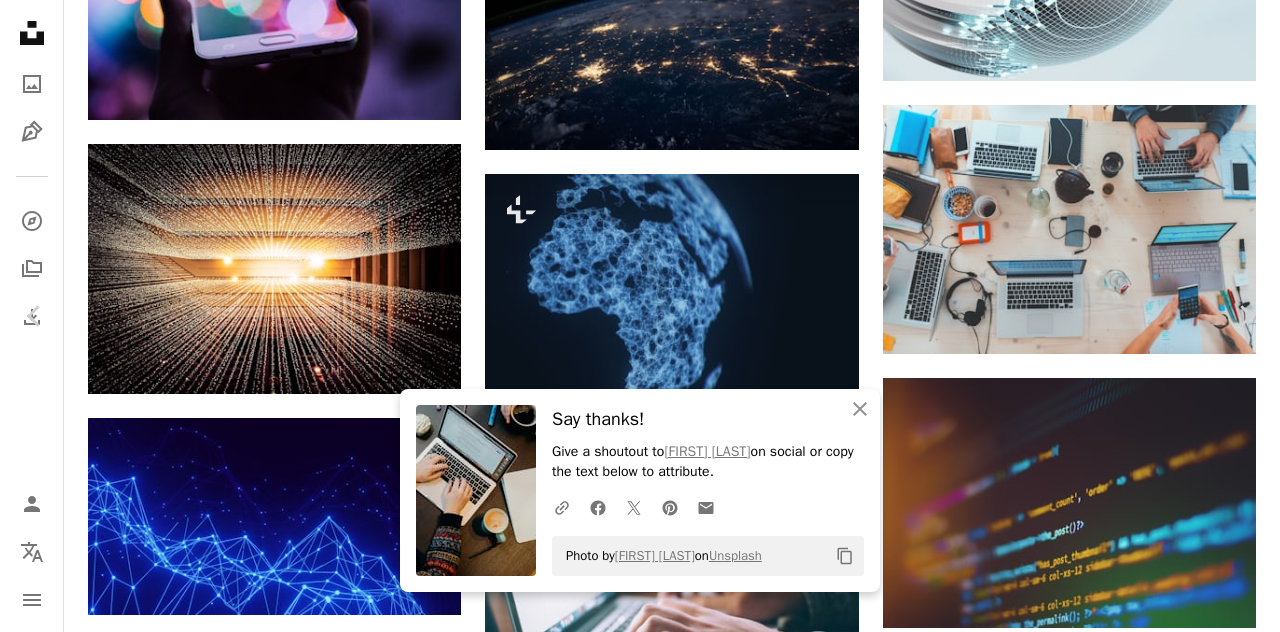 drag, startPoint x: 386, startPoint y: 281, endPoint x: 374, endPoint y: 299, distance: 21.633308 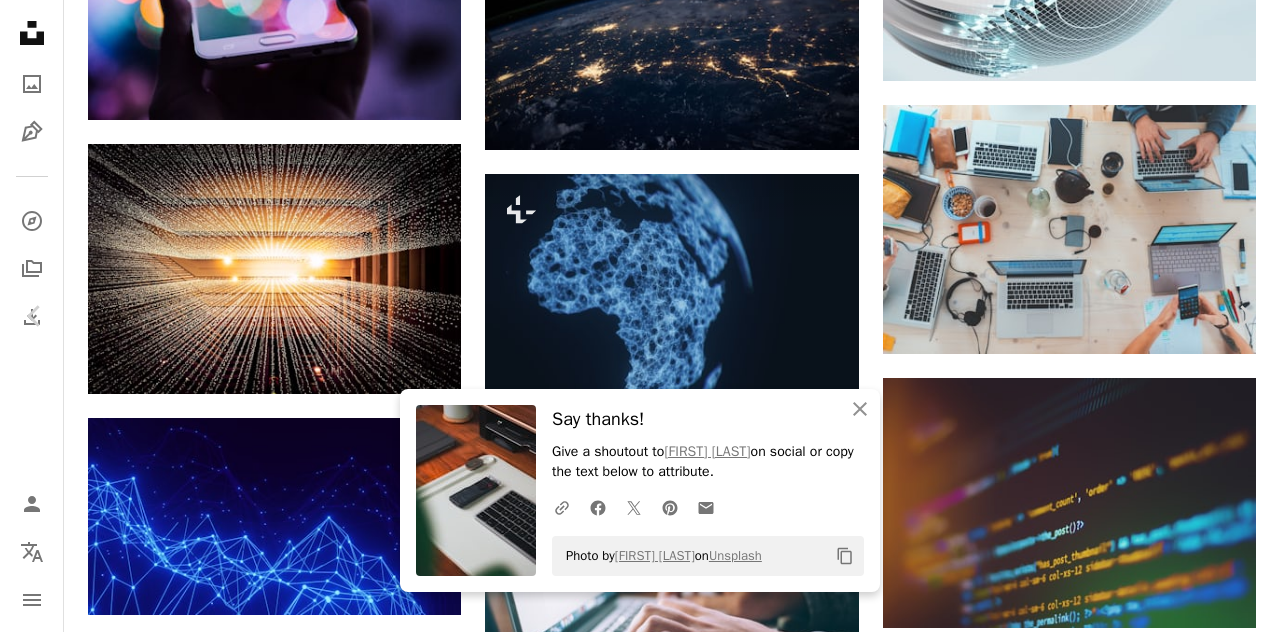 scroll, scrollTop: 11026, scrollLeft: 0, axis: vertical 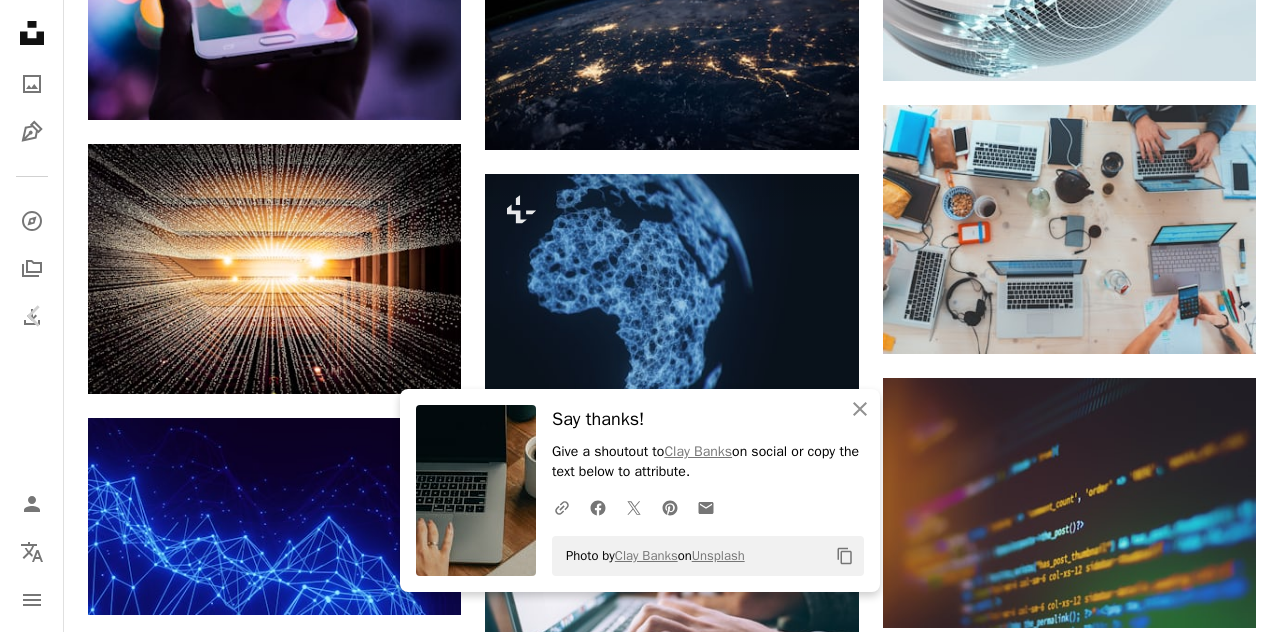 click on "Arrow pointing down" at bounding box center (764, 4080) 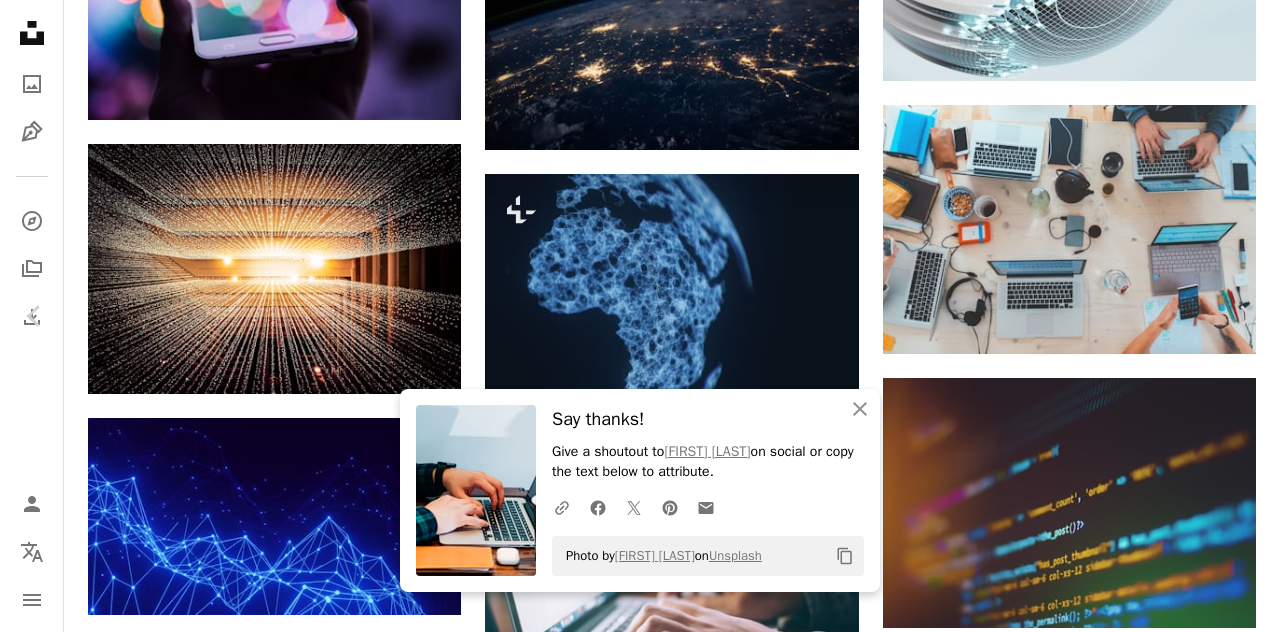 scroll, scrollTop: 11612, scrollLeft: 0, axis: vertical 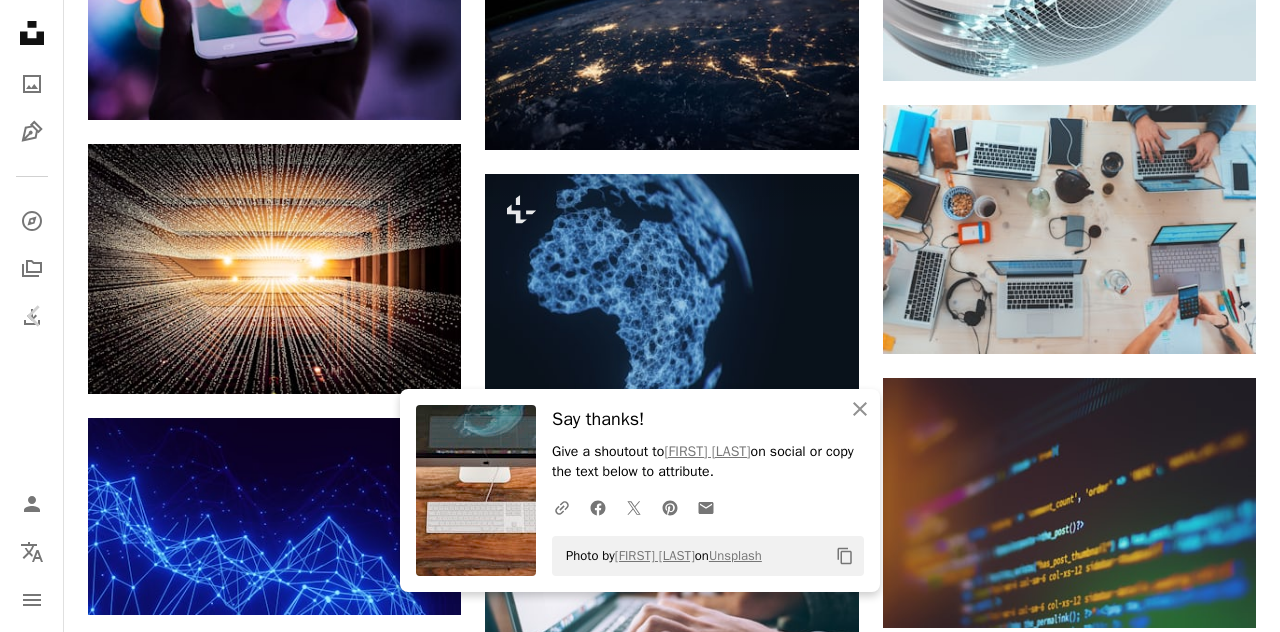 drag, startPoint x: 1120, startPoint y: 237, endPoint x: 794, endPoint y: 295, distance: 331.11932 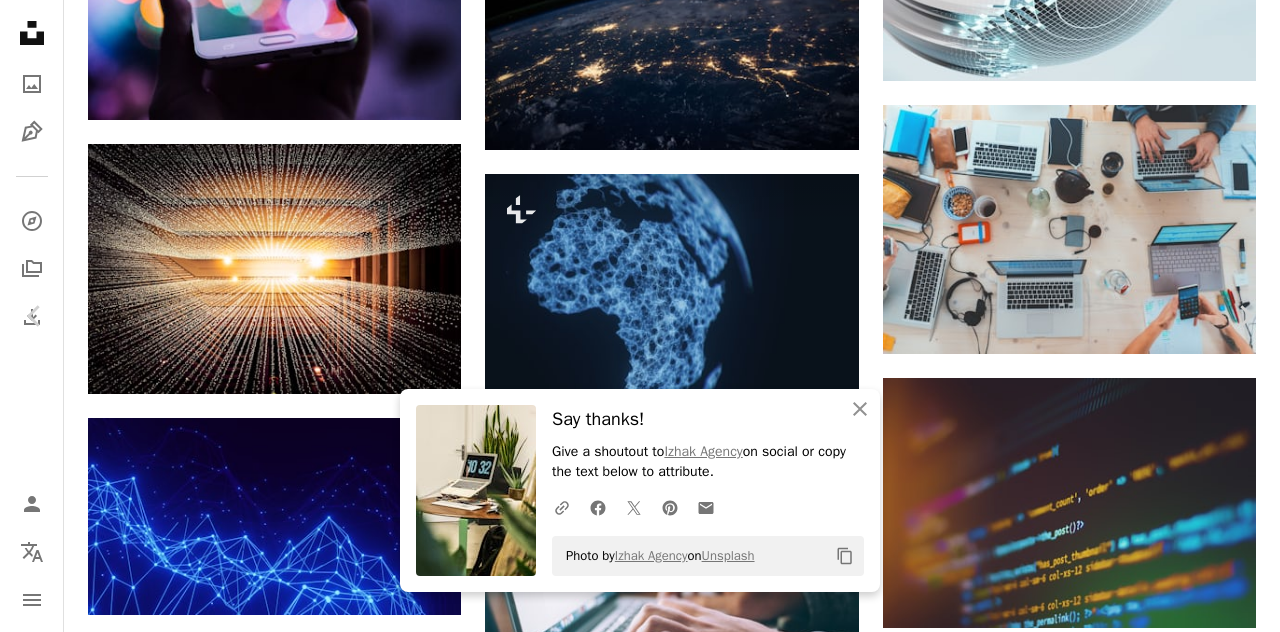 click on "Arrow pointing down" 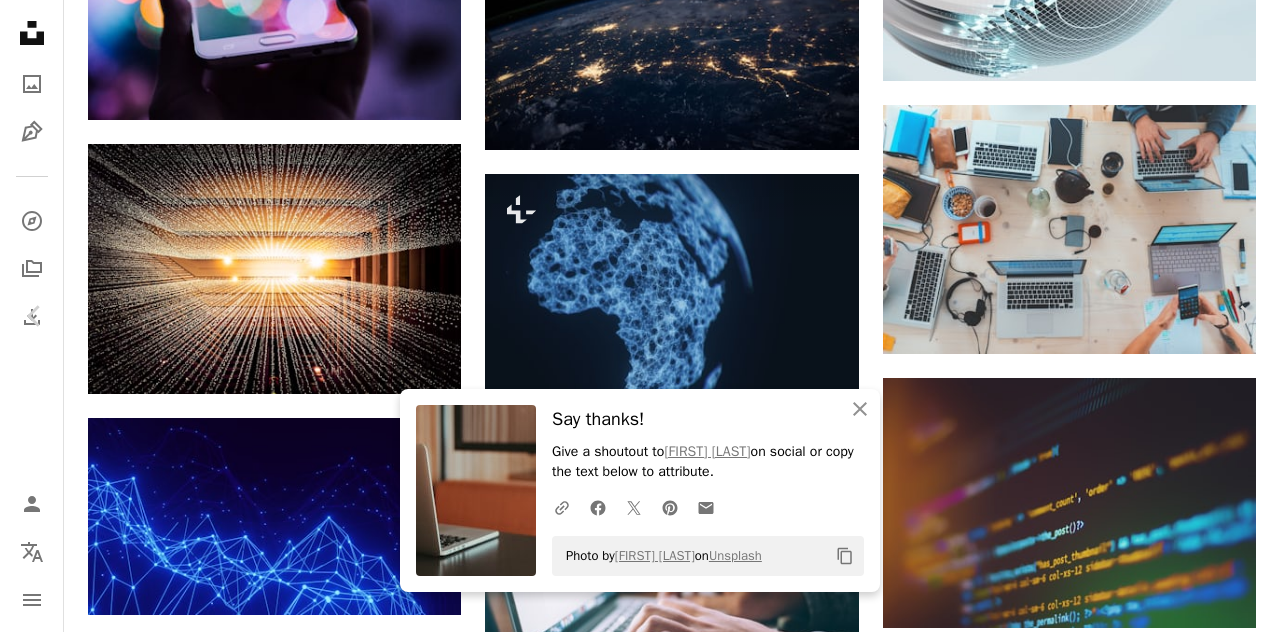 scroll, scrollTop: 12073, scrollLeft: 0, axis: vertical 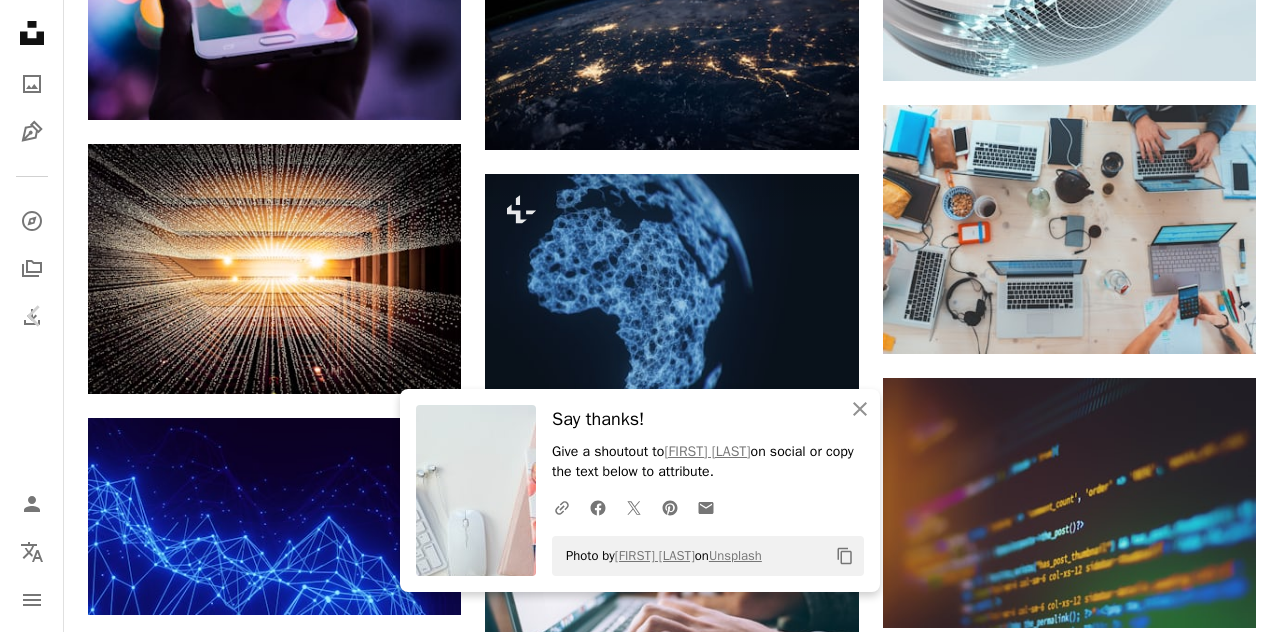 click on "Arrow pointing down" 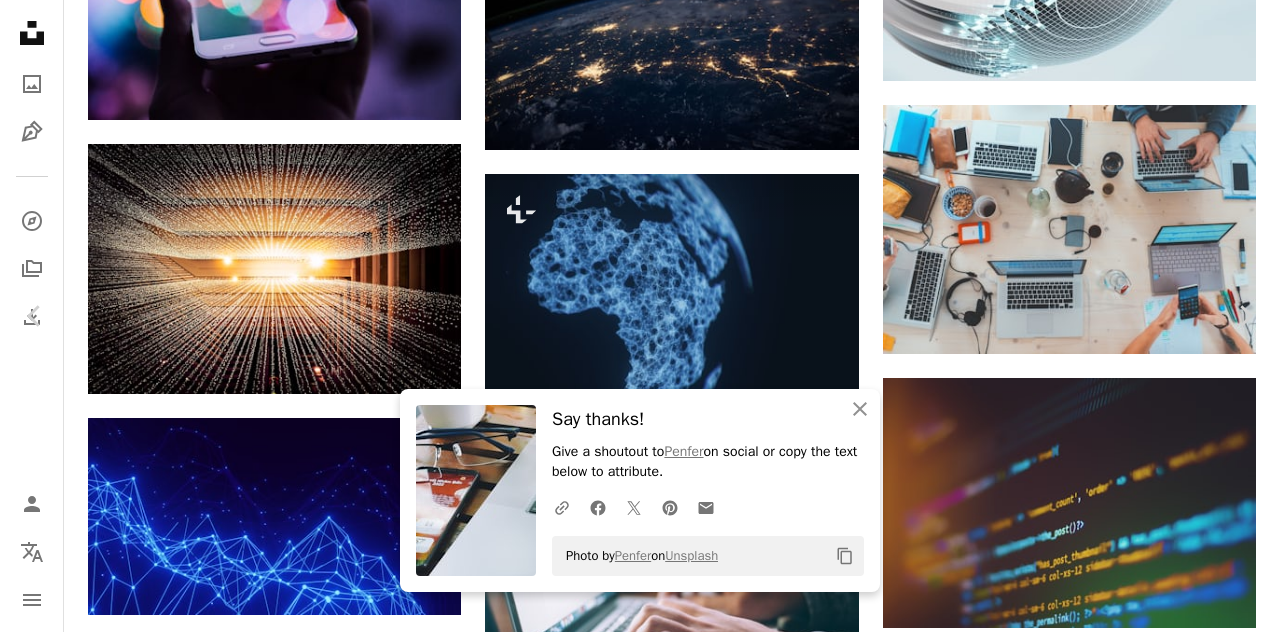 scroll, scrollTop: 12420, scrollLeft: 0, axis: vertical 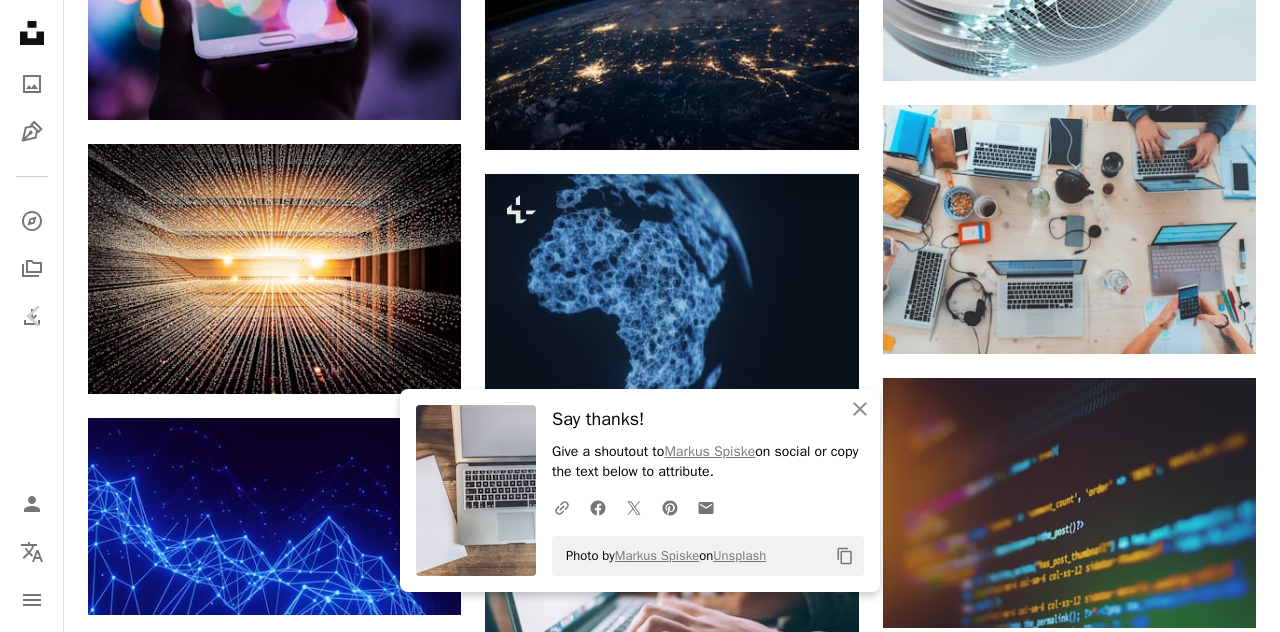 click on "Arrow pointing down" at bounding box center (764, 4084) 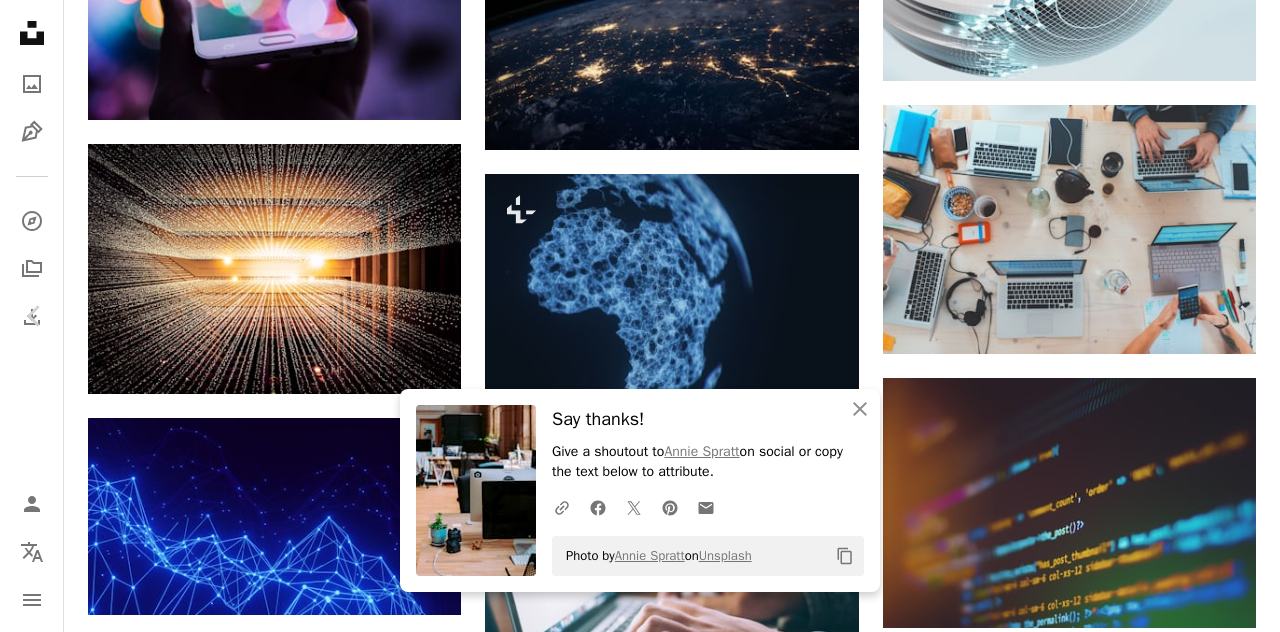 scroll, scrollTop: 12940, scrollLeft: 0, axis: vertical 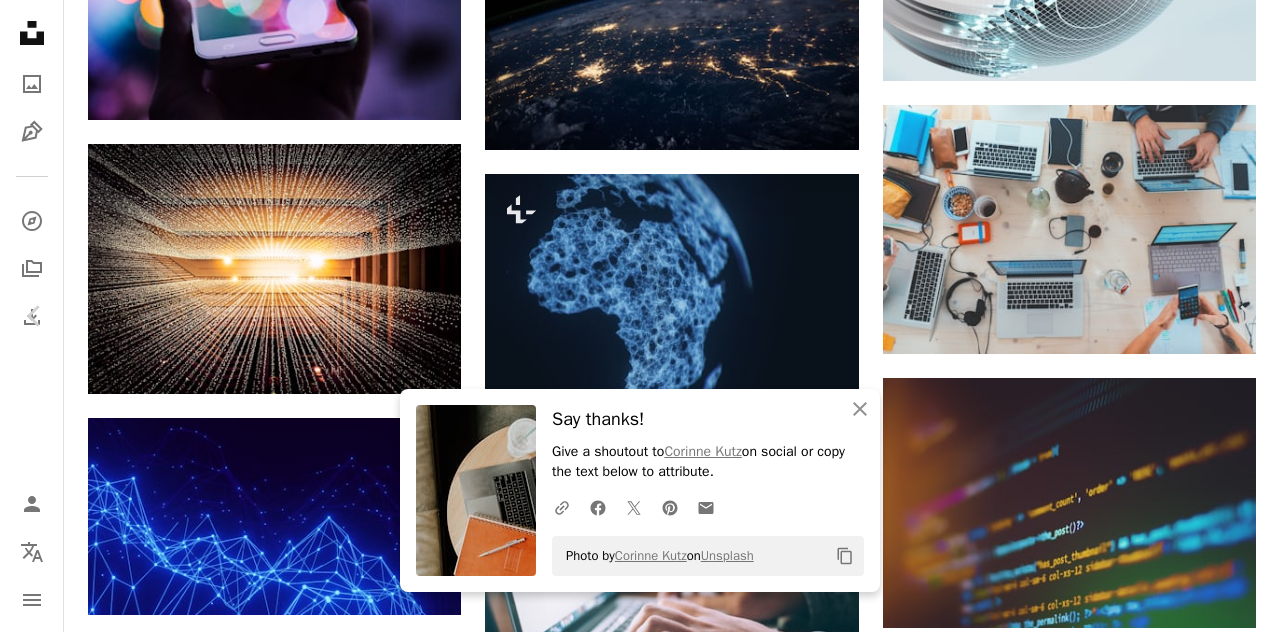 click on "Arrow pointing down" at bounding box center [1131, 4204] 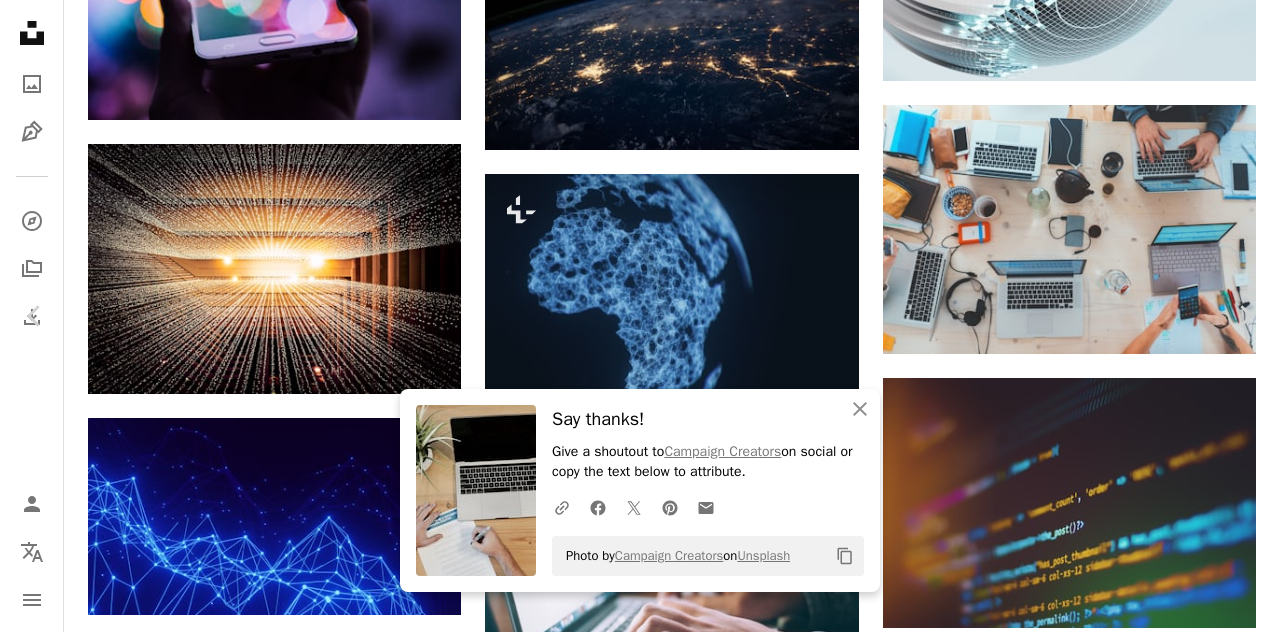scroll, scrollTop: 13133, scrollLeft: 0, axis: vertical 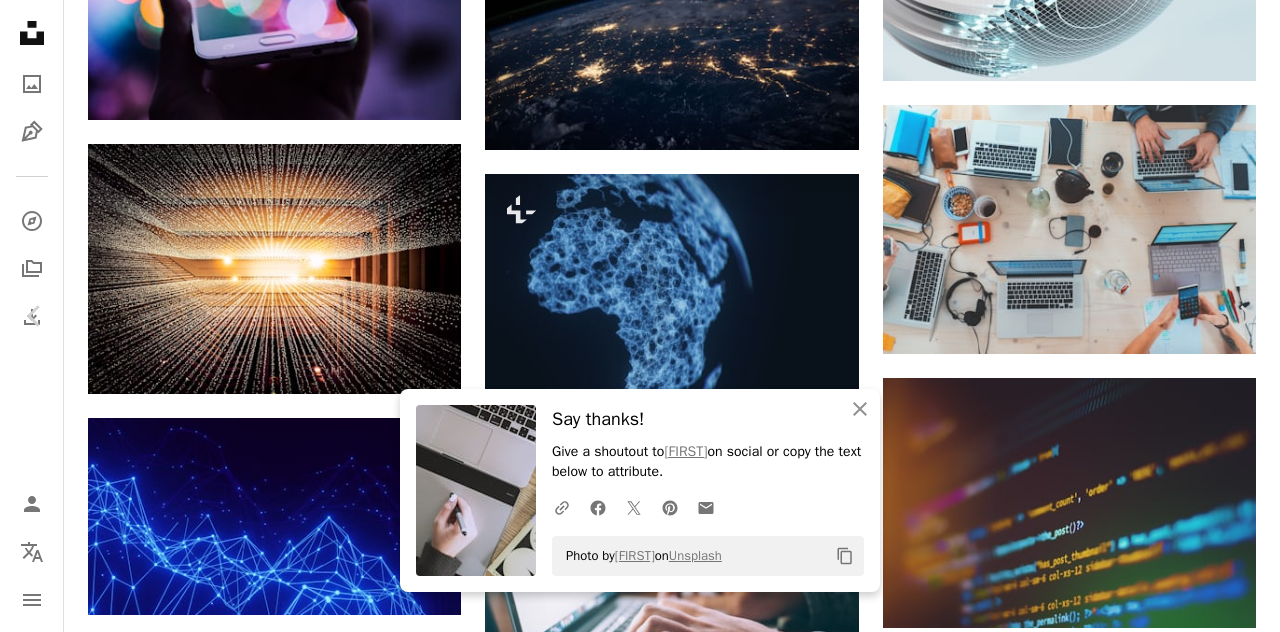 click on "Arrow pointing down" 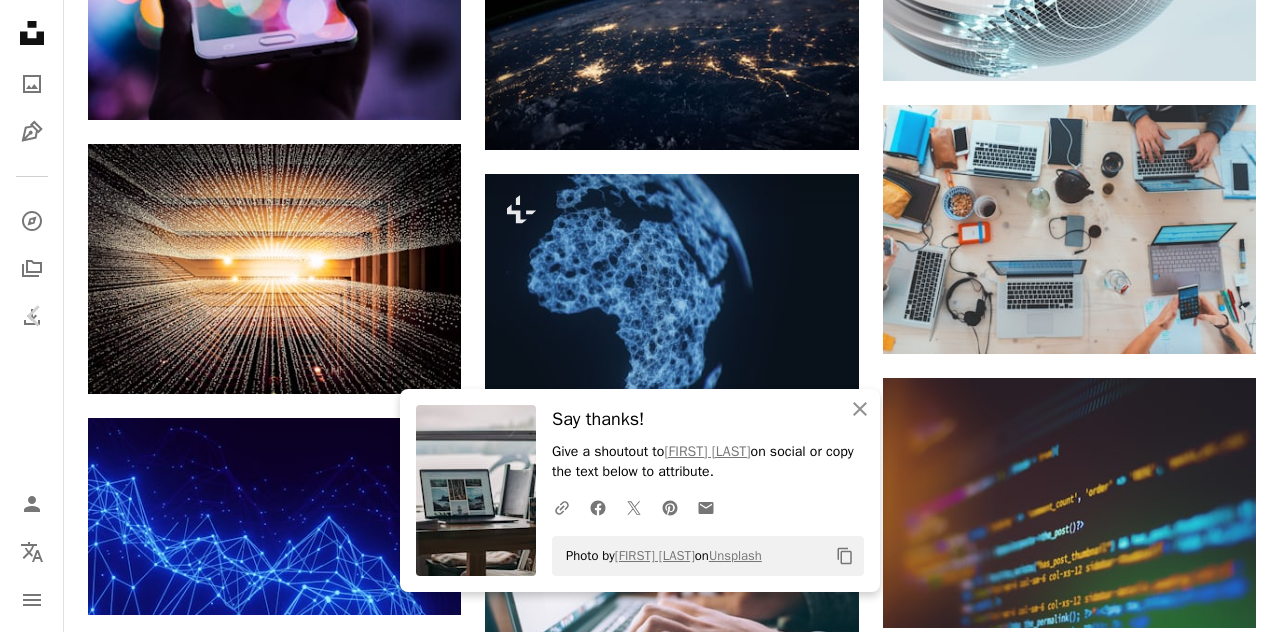 scroll, scrollTop: 13961, scrollLeft: 0, axis: vertical 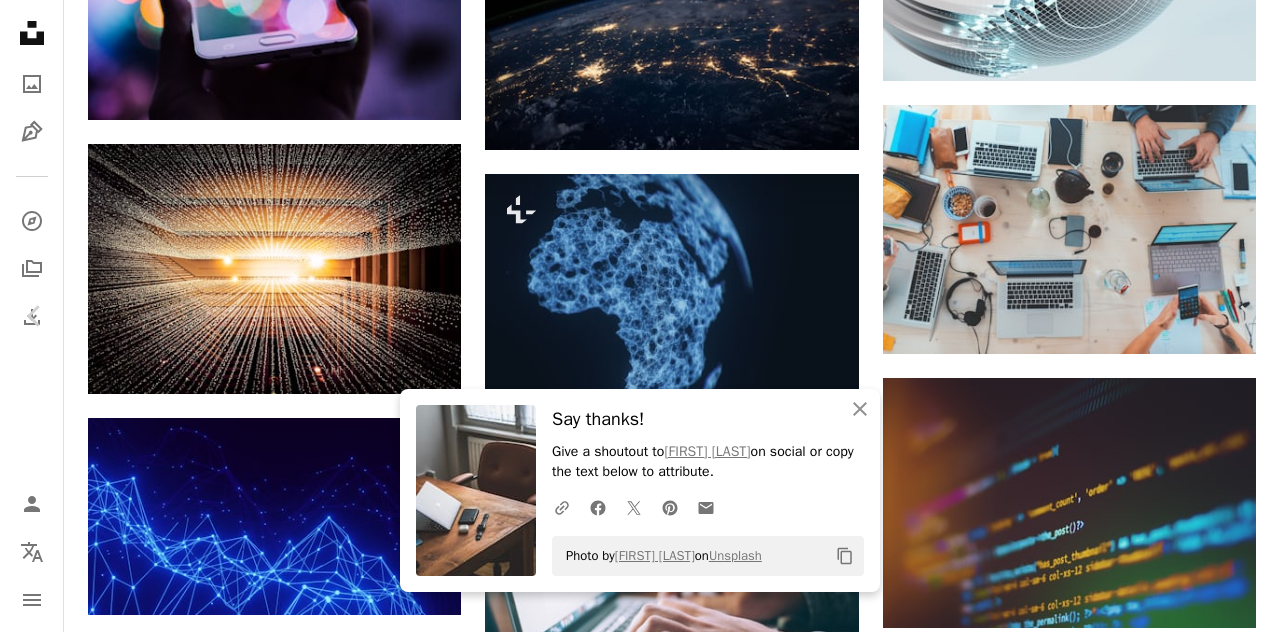 drag, startPoint x: 1118, startPoint y: 222, endPoint x: 804, endPoint y: 273, distance: 318.11475 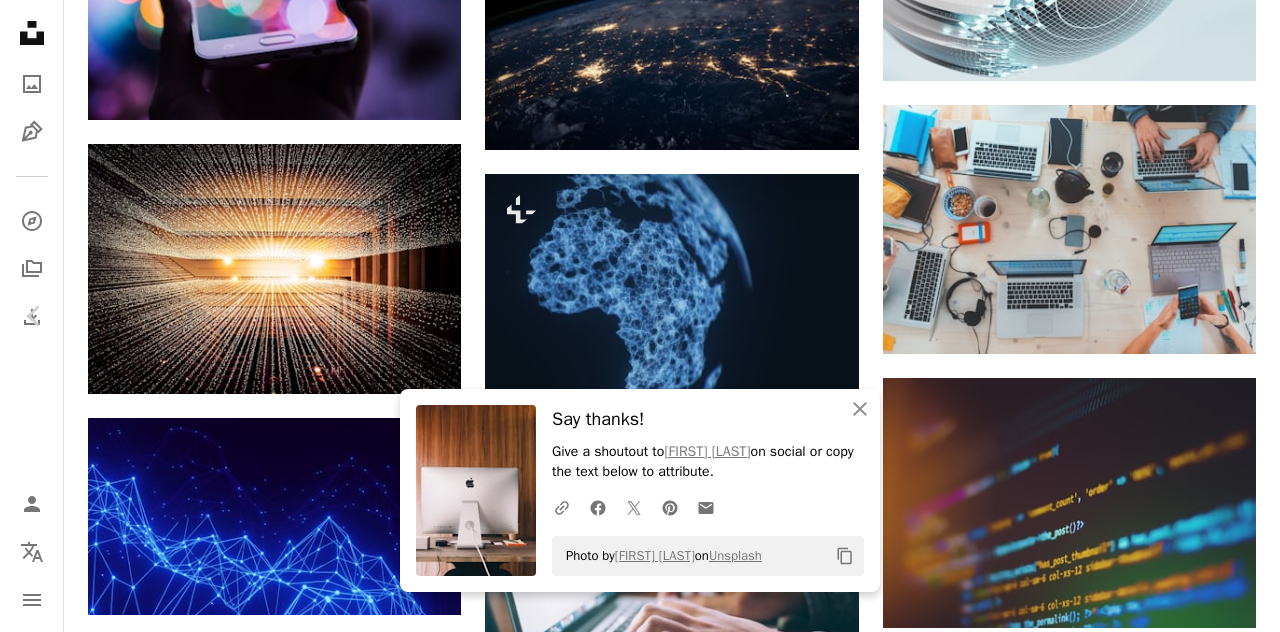 click on "Arrow pointing down" 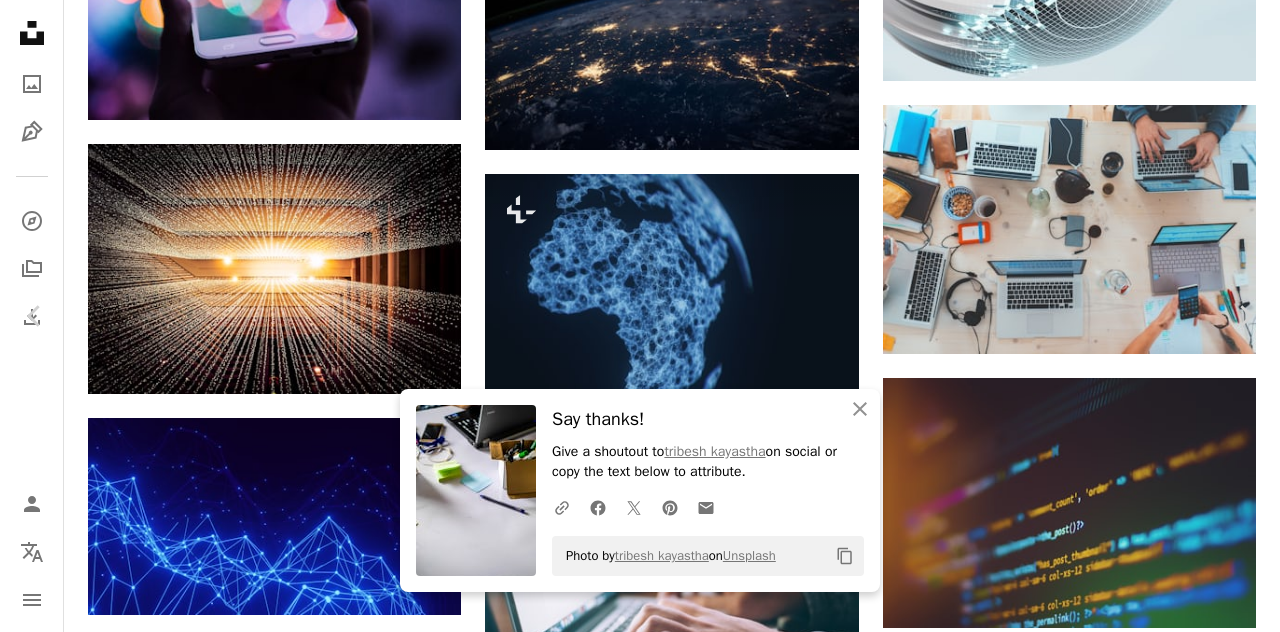 scroll, scrollTop: 14599, scrollLeft: 0, axis: vertical 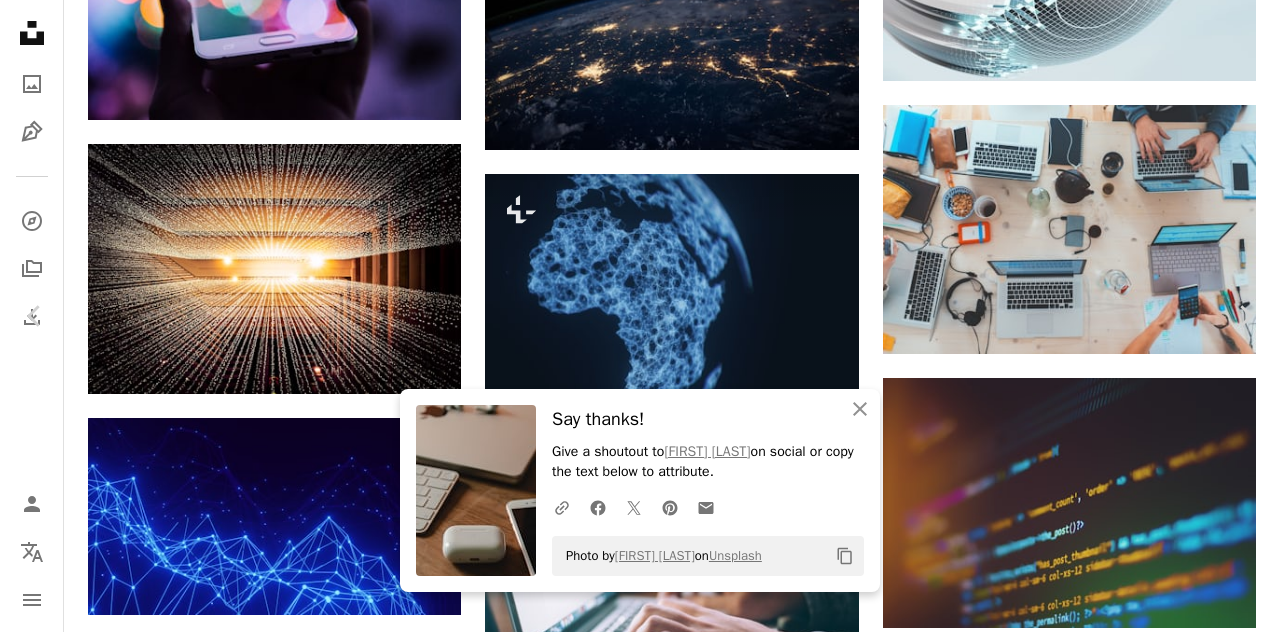 click on "Arrow pointing down" 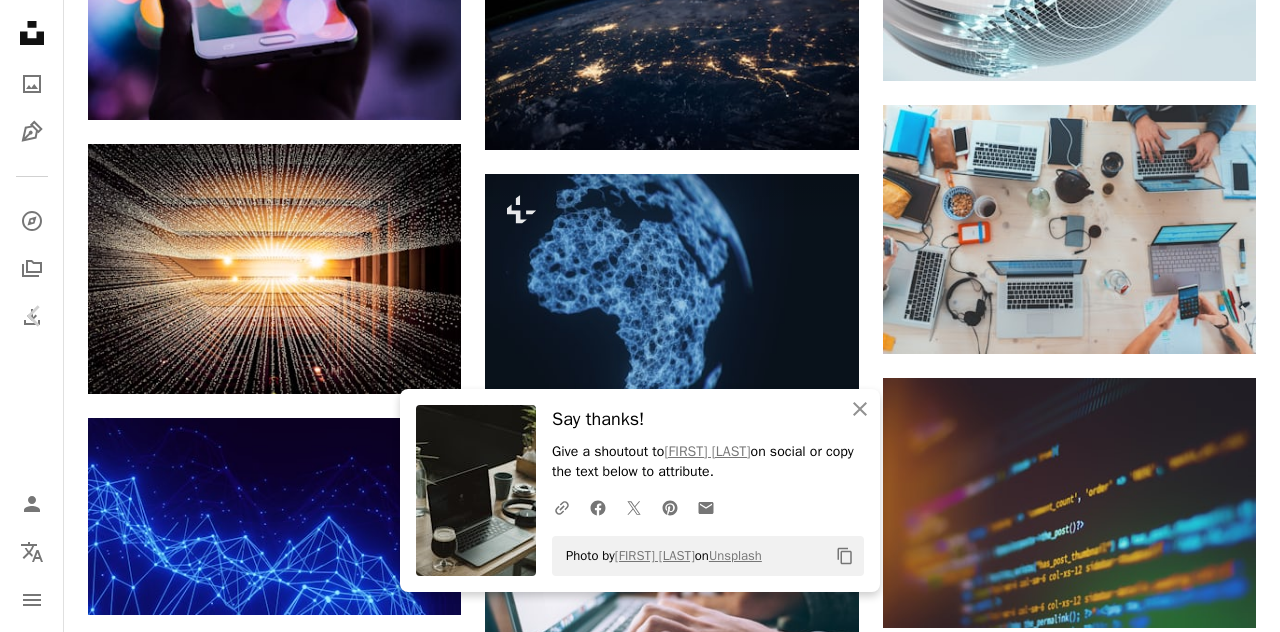 click on "Arrow pointing down" 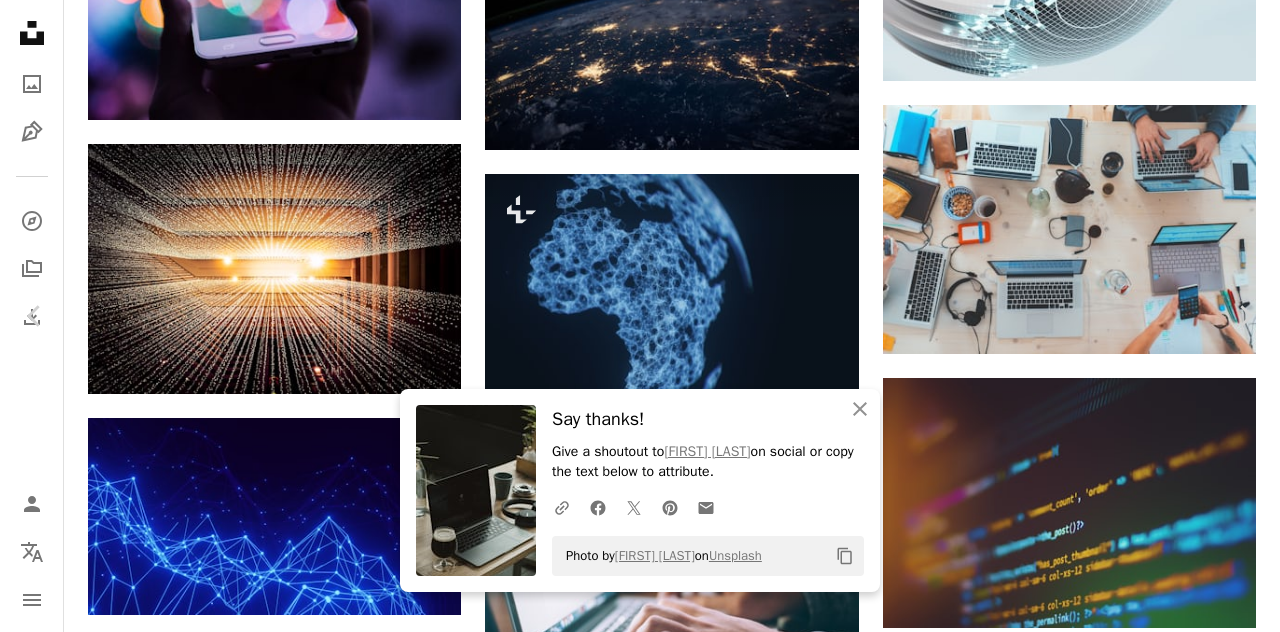 scroll, scrollTop: 15167, scrollLeft: 0, axis: vertical 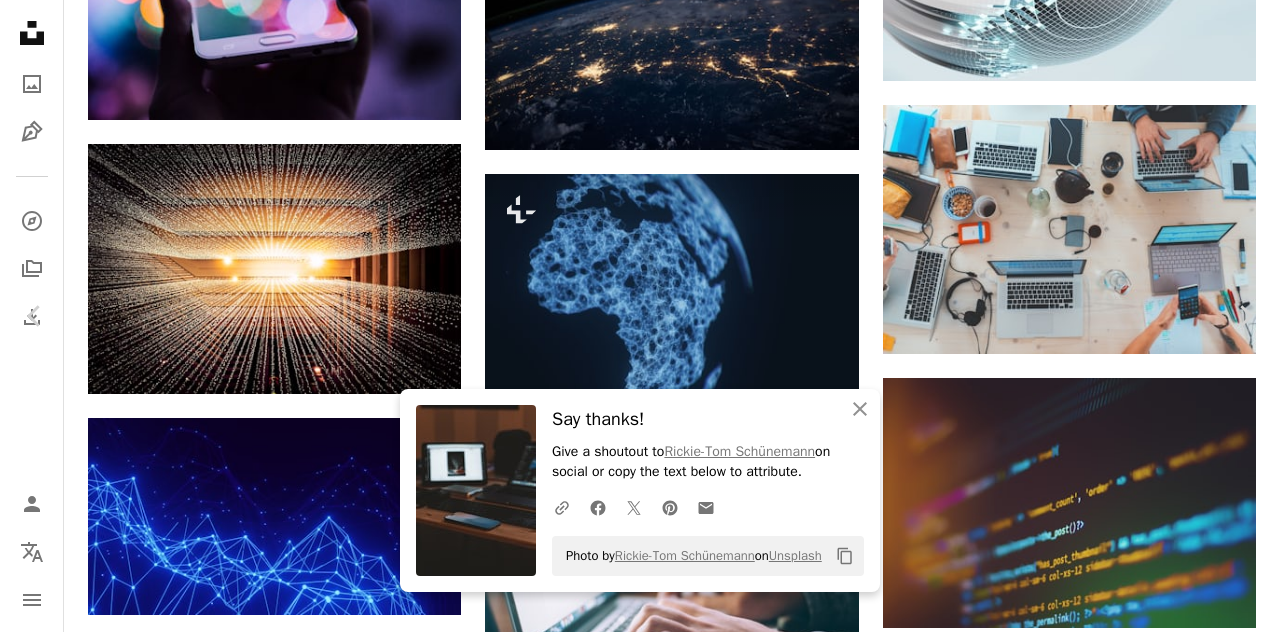 click on "Arrow pointing down" 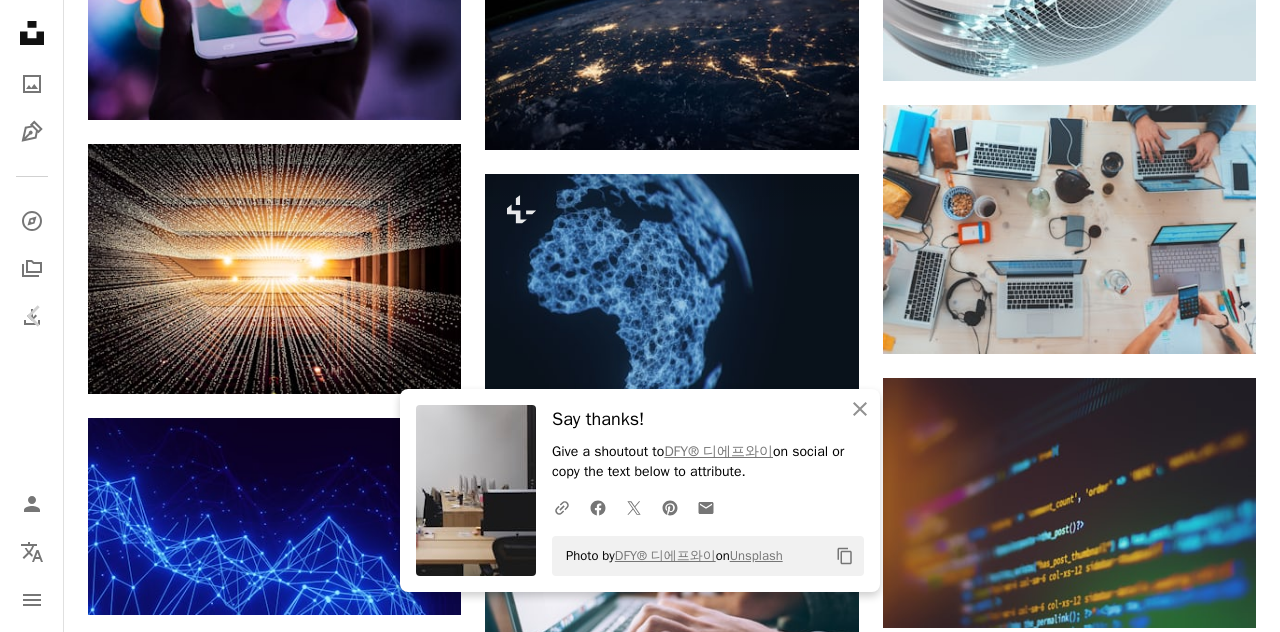 scroll, scrollTop: 16013, scrollLeft: 0, axis: vertical 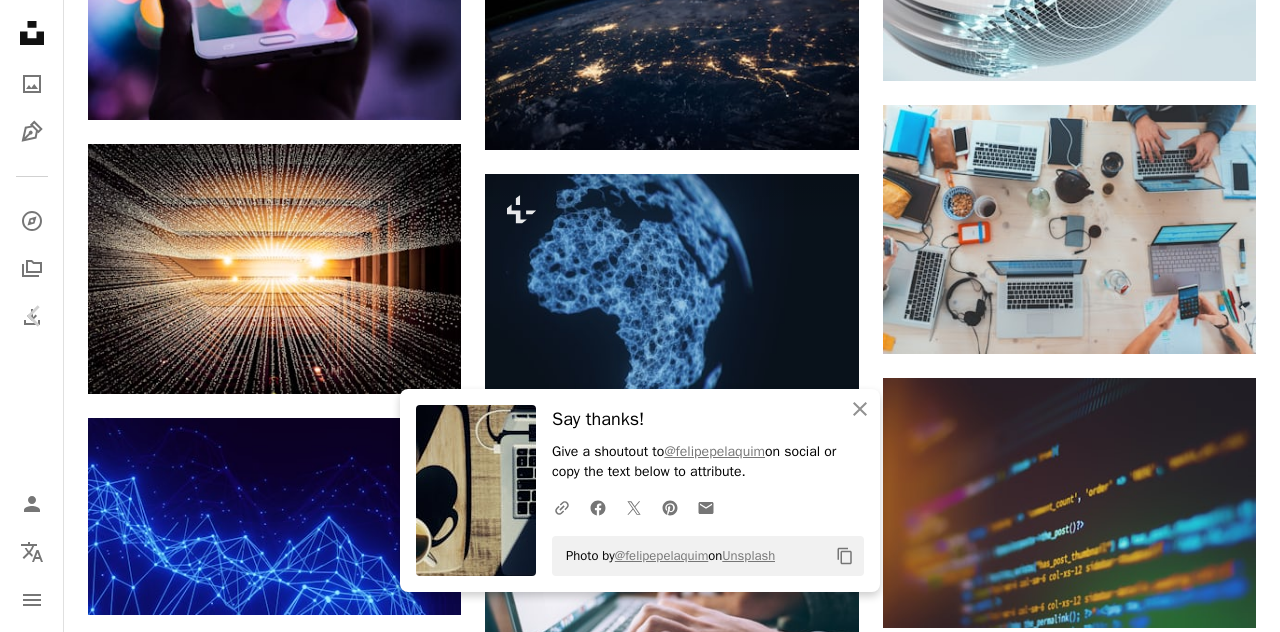 click on "Arrow pointing down" at bounding box center [1131, 4203] 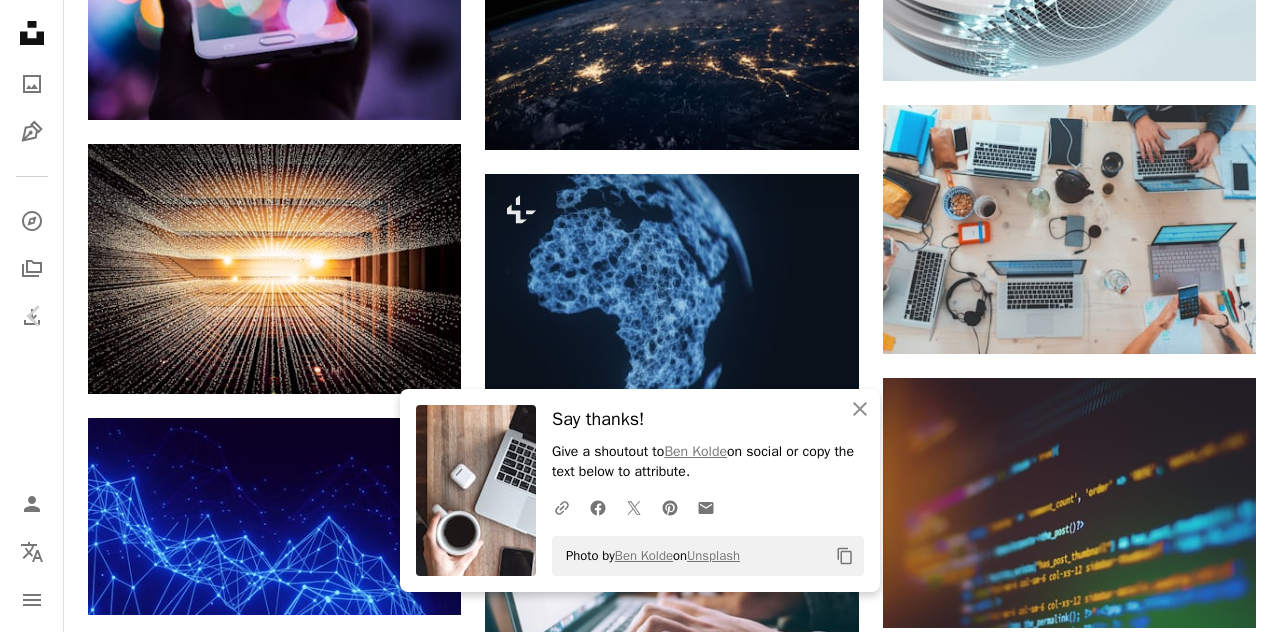 scroll, scrollTop: 17357, scrollLeft: 0, axis: vertical 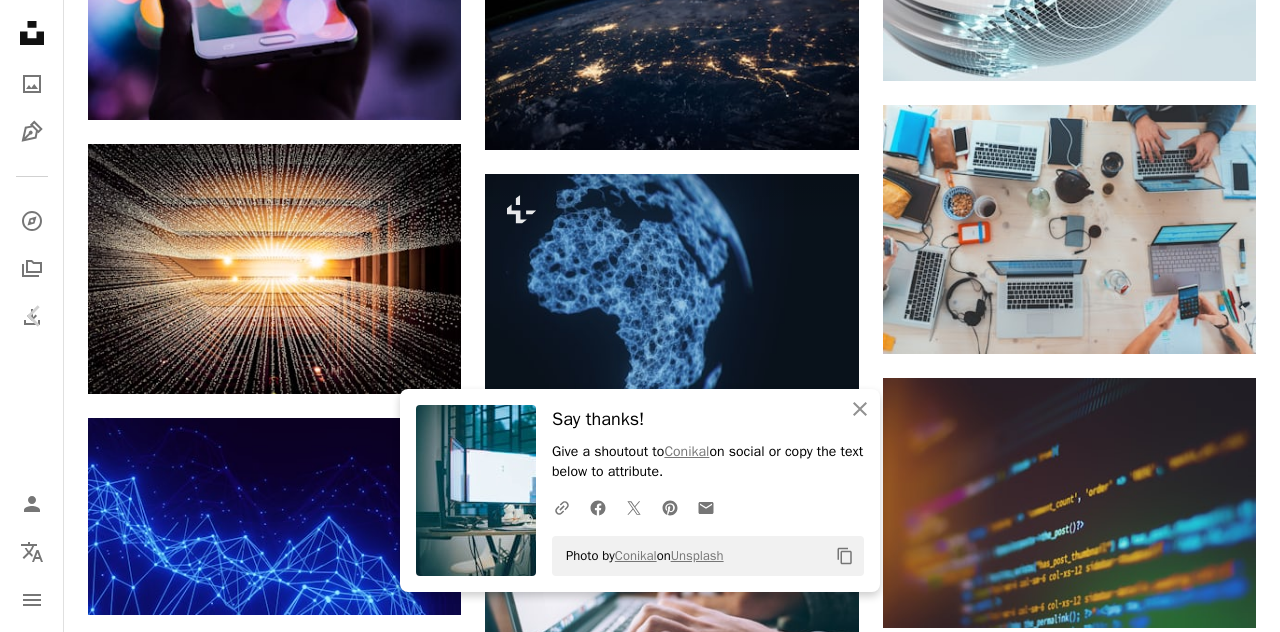 click on "Arrow pointing down" 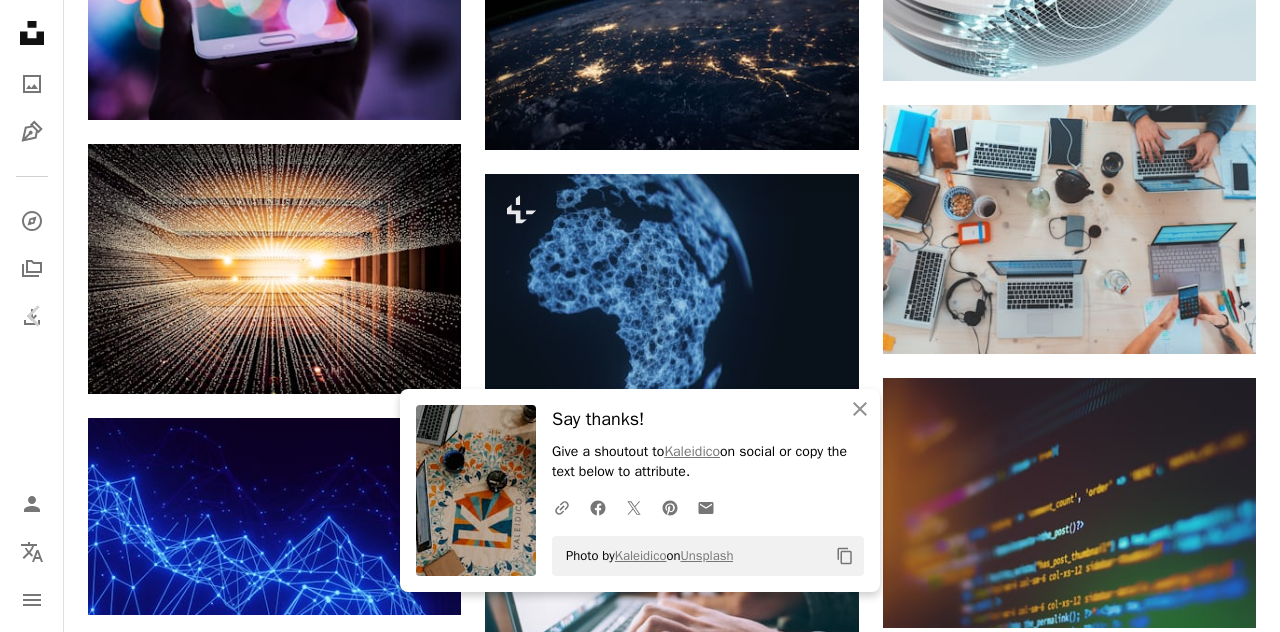 scroll, scrollTop: 18100, scrollLeft: 0, axis: vertical 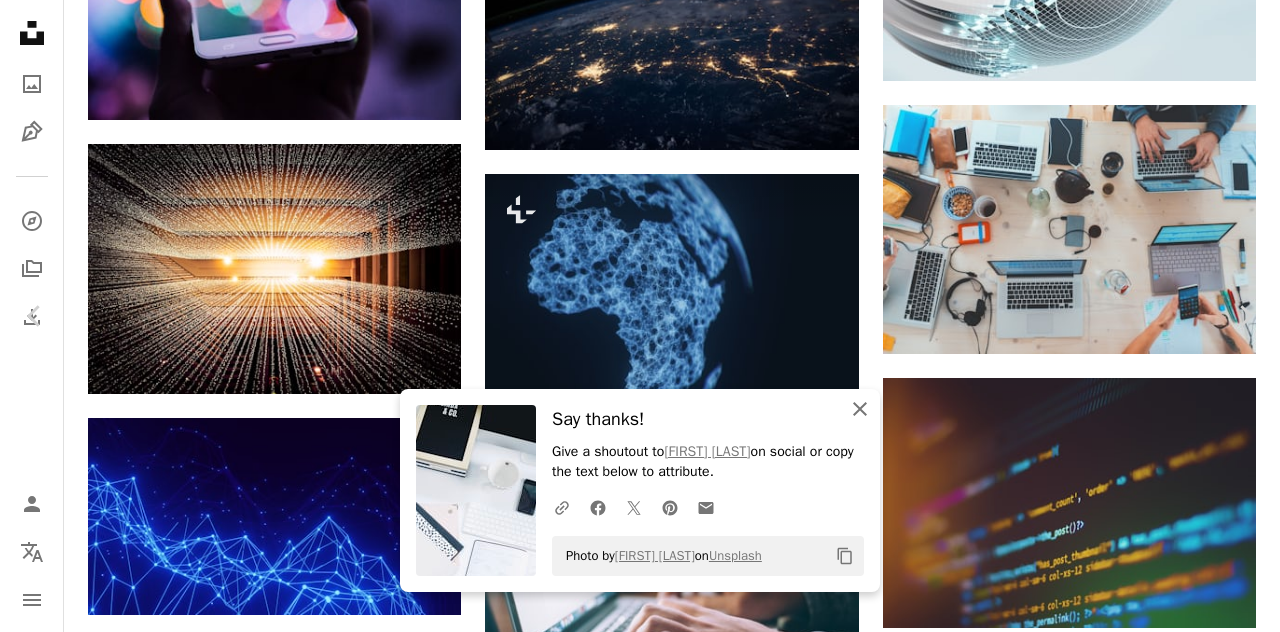 click on "An X shape" 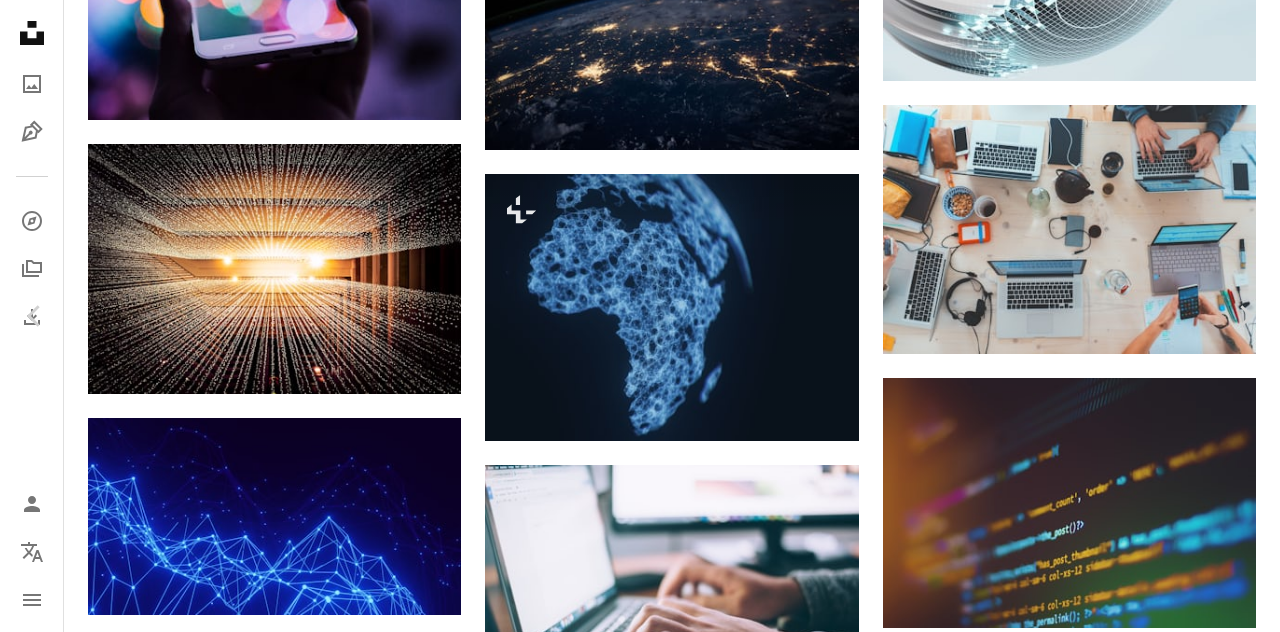 scroll, scrollTop: 18050, scrollLeft: 0, axis: vertical 